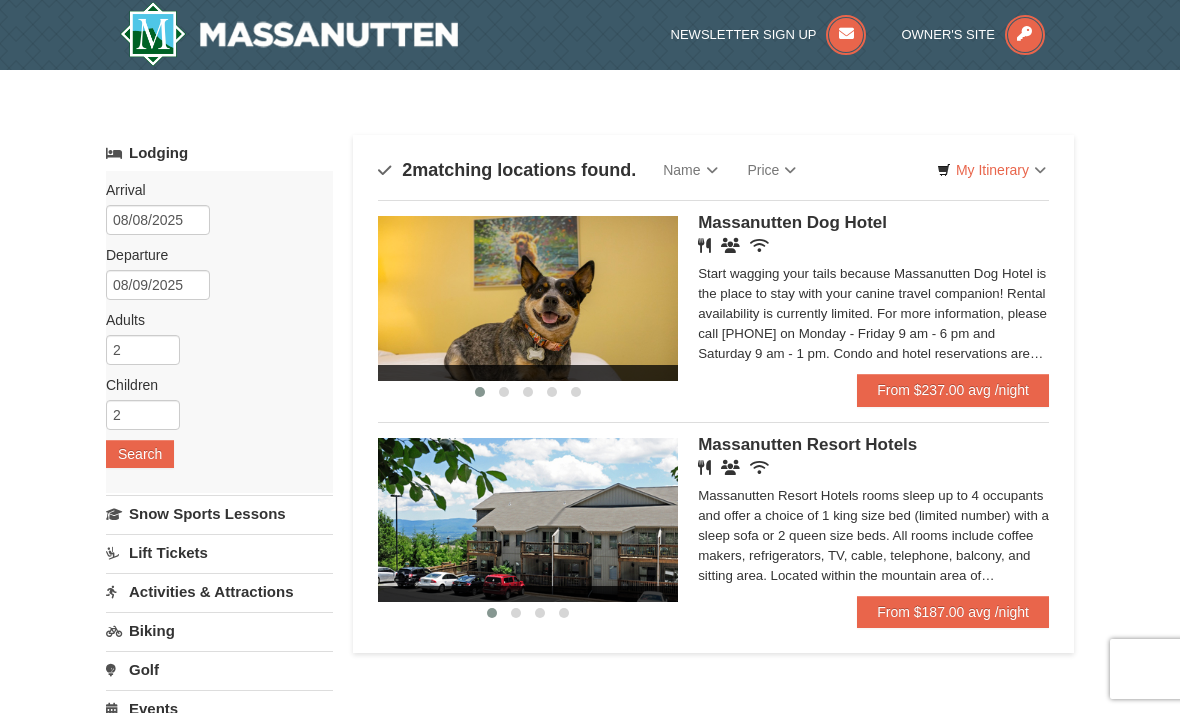 scroll, scrollTop: 0, scrollLeft: 0, axis: both 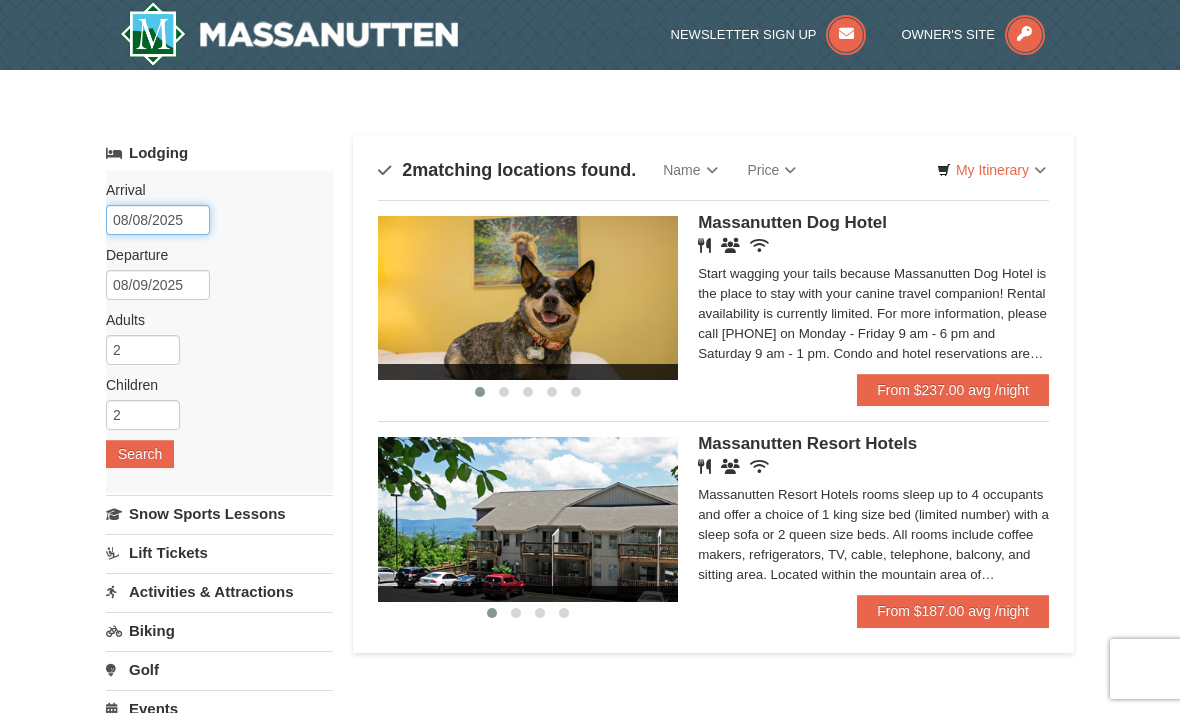 click on "08/08/2025" at bounding box center (158, 220) 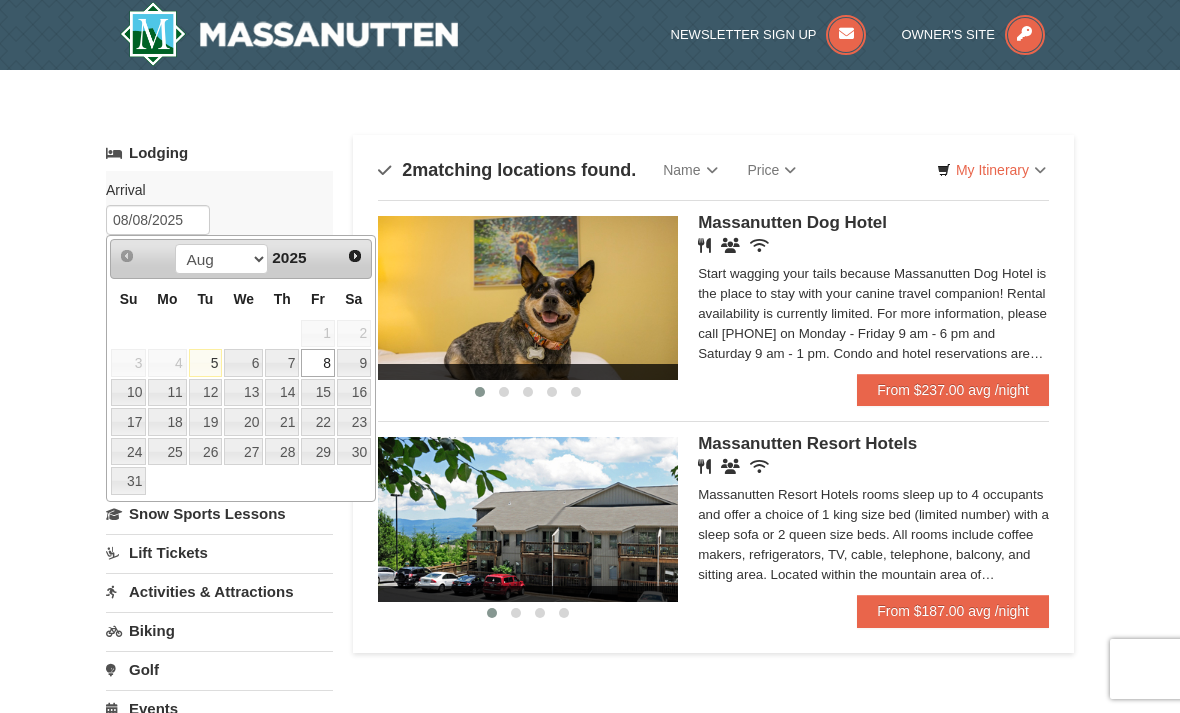 click on "7" at bounding box center (282, 363) 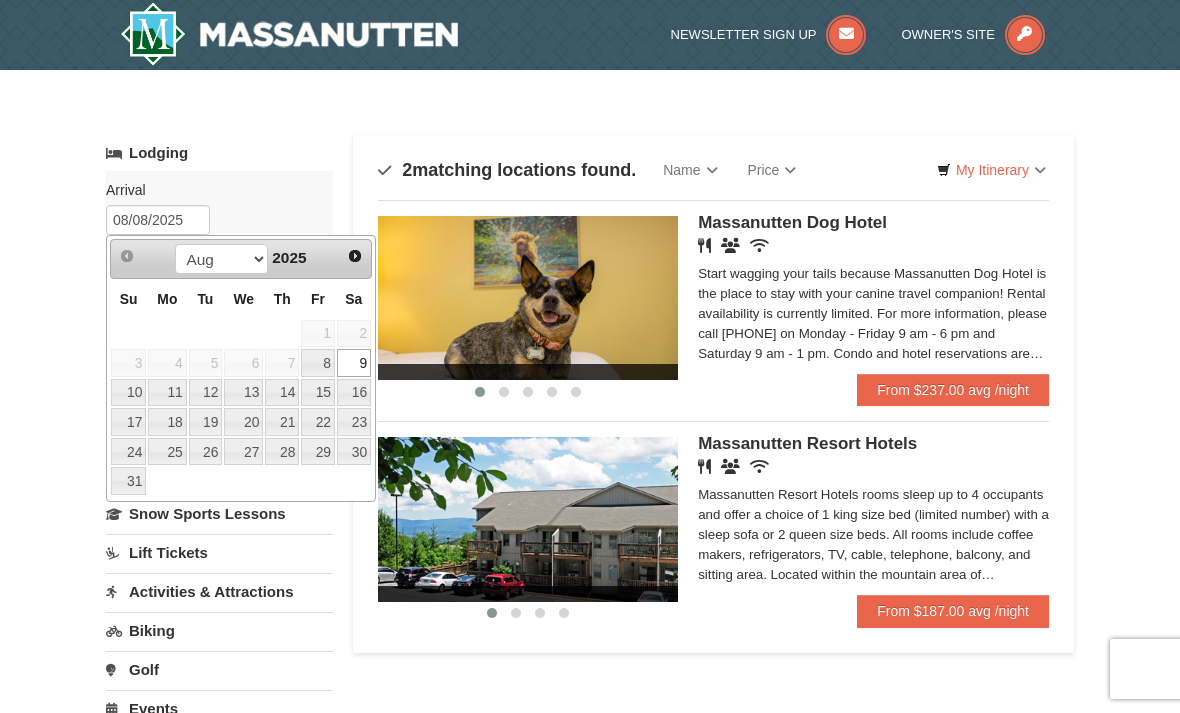 type on "08/07/2025" 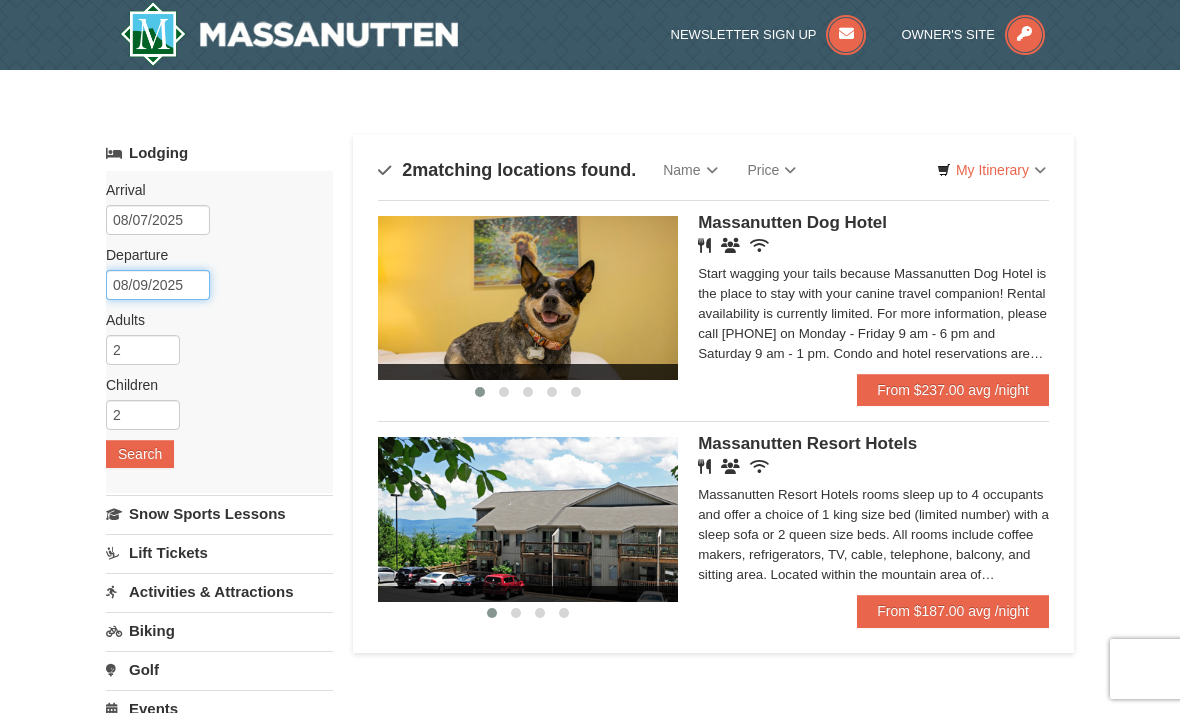 click on "08/09/2025" at bounding box center (158, 285) 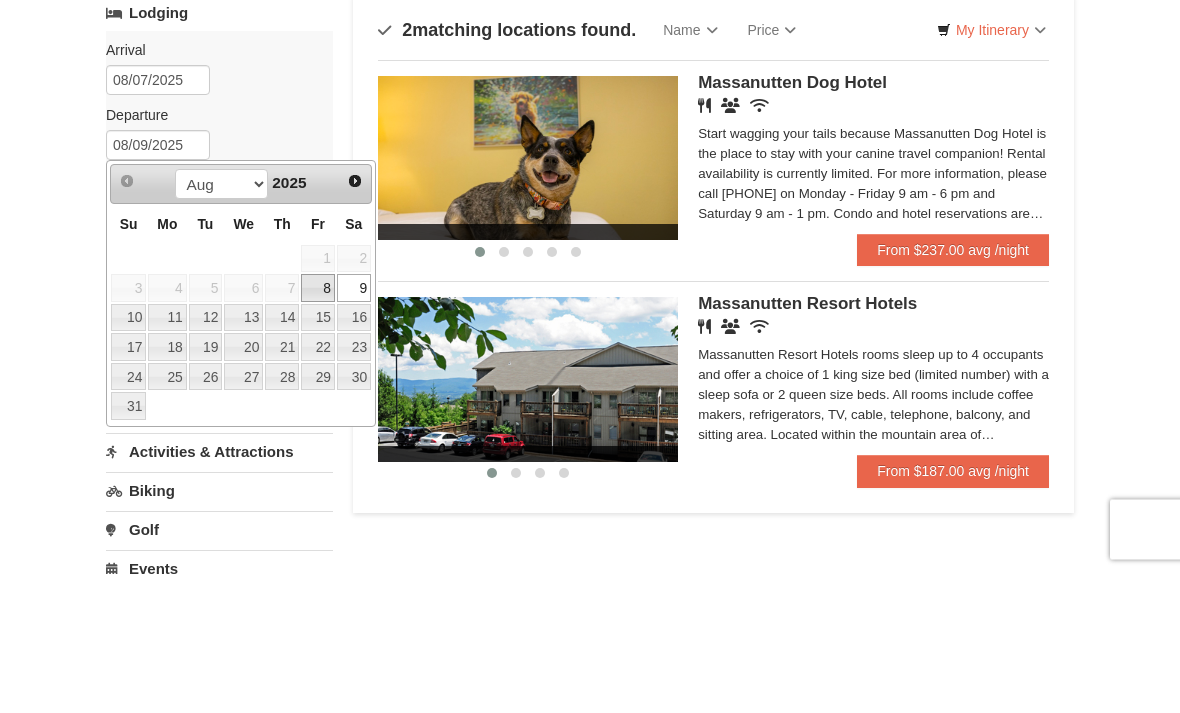 click on "8" at bounding box center [318, 428] 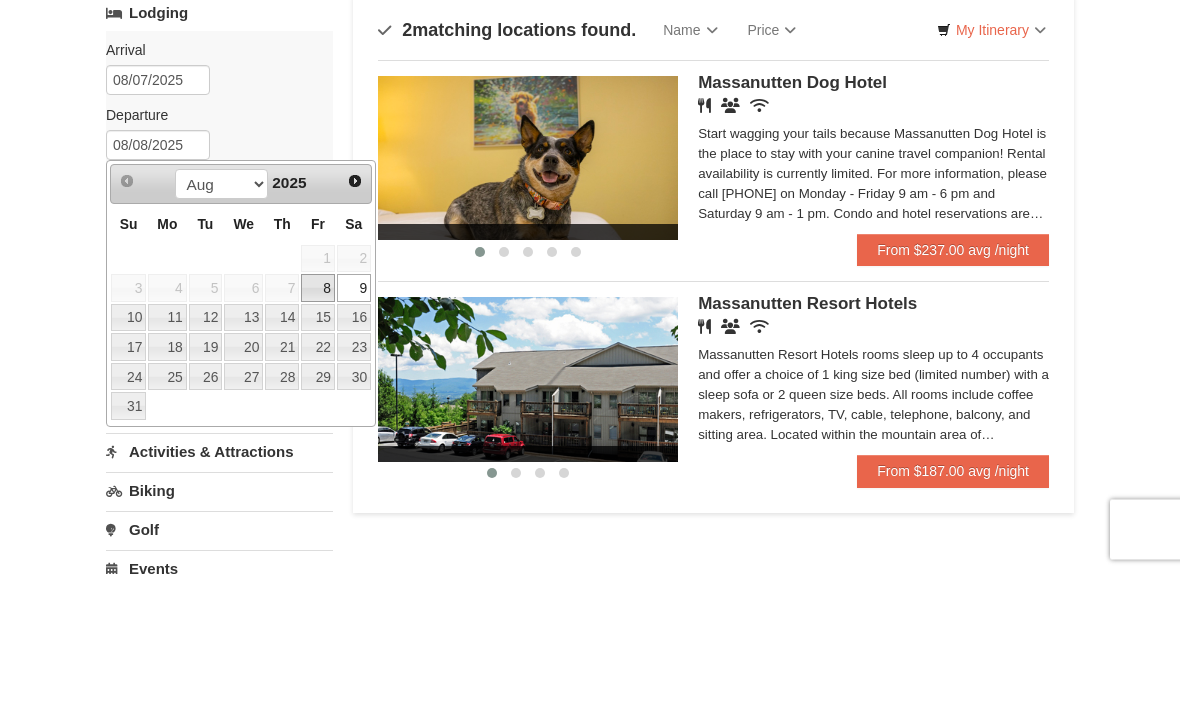 scroll, scrollTop: 140, scrollLeft: 0, axis: vertical 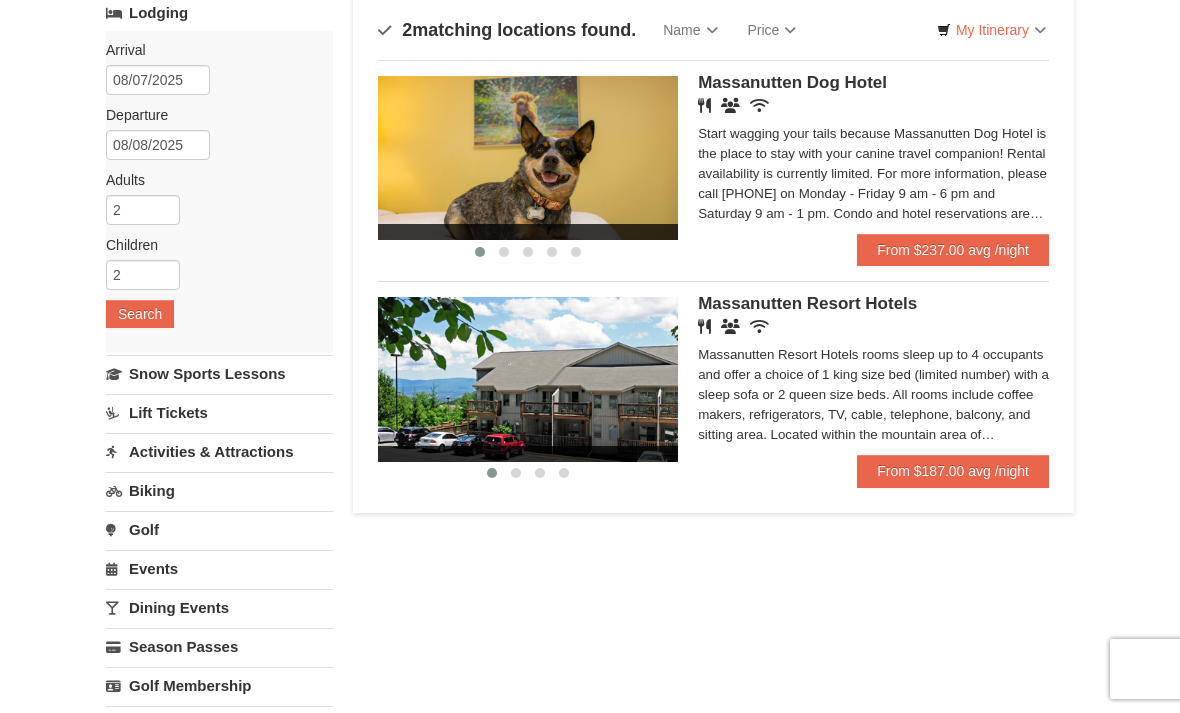 click on "Search" at bounding box center [140, 314] 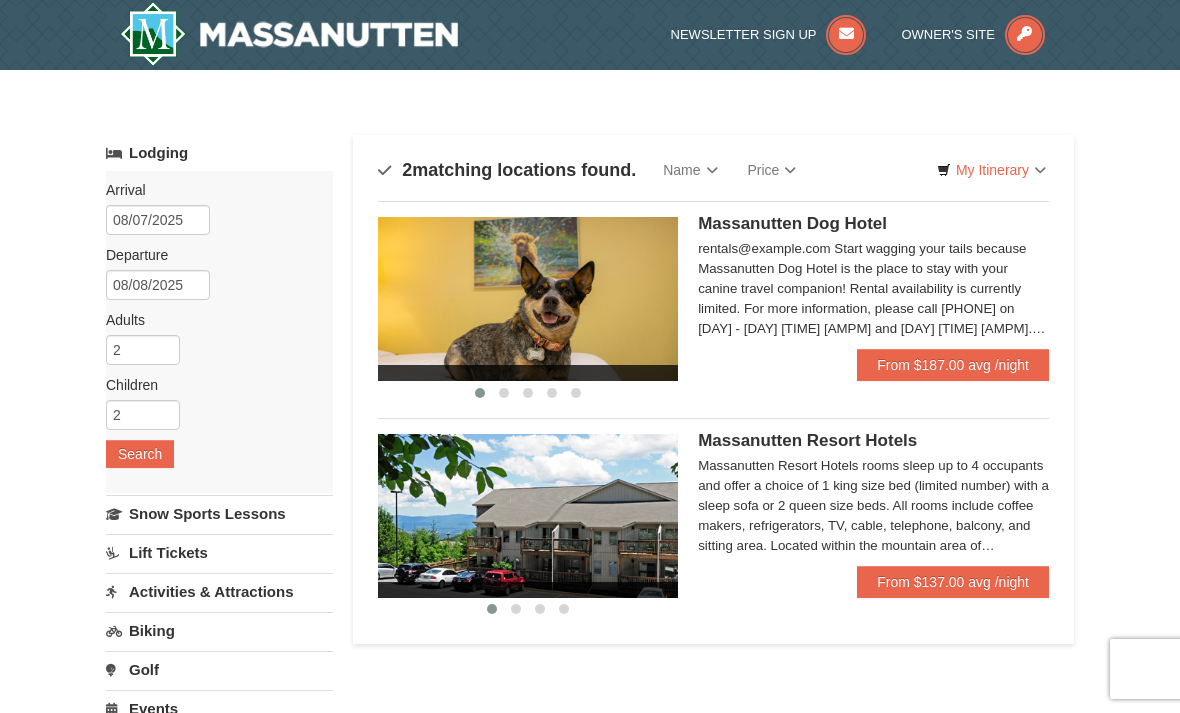 scroll, scrollTop: 0, scrollLeft: 0, axis: both 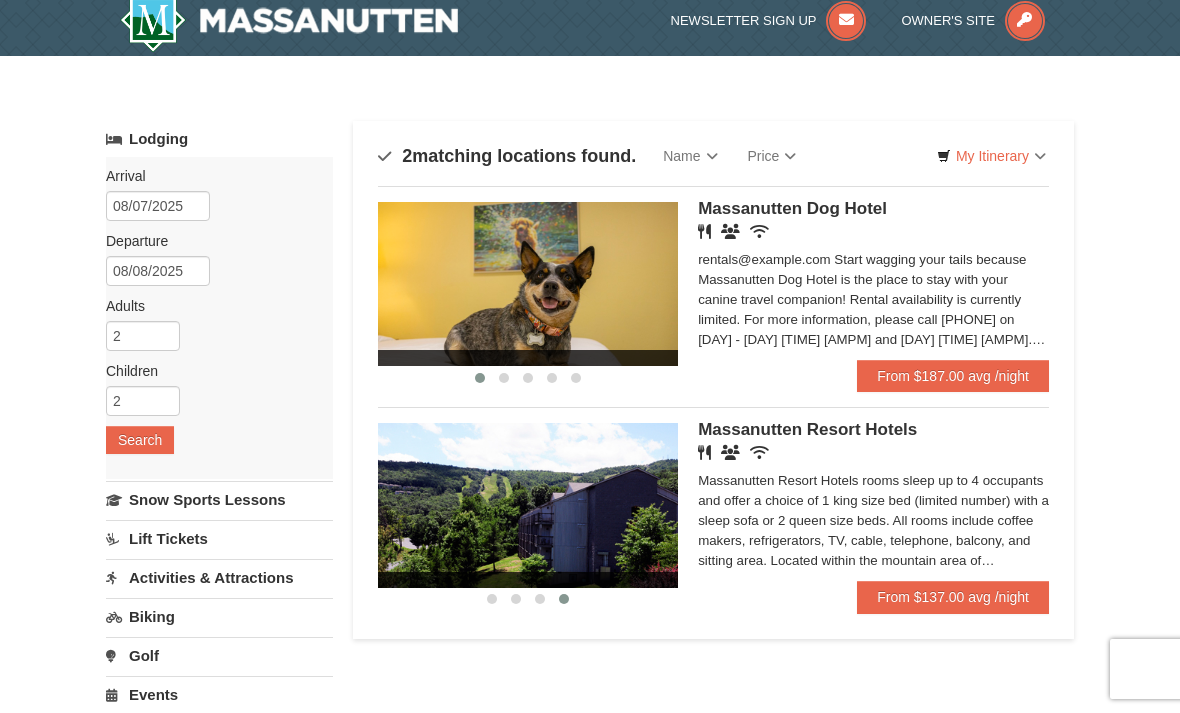 click on "From $137.00 avg /night" at bounding box center (953, 597) 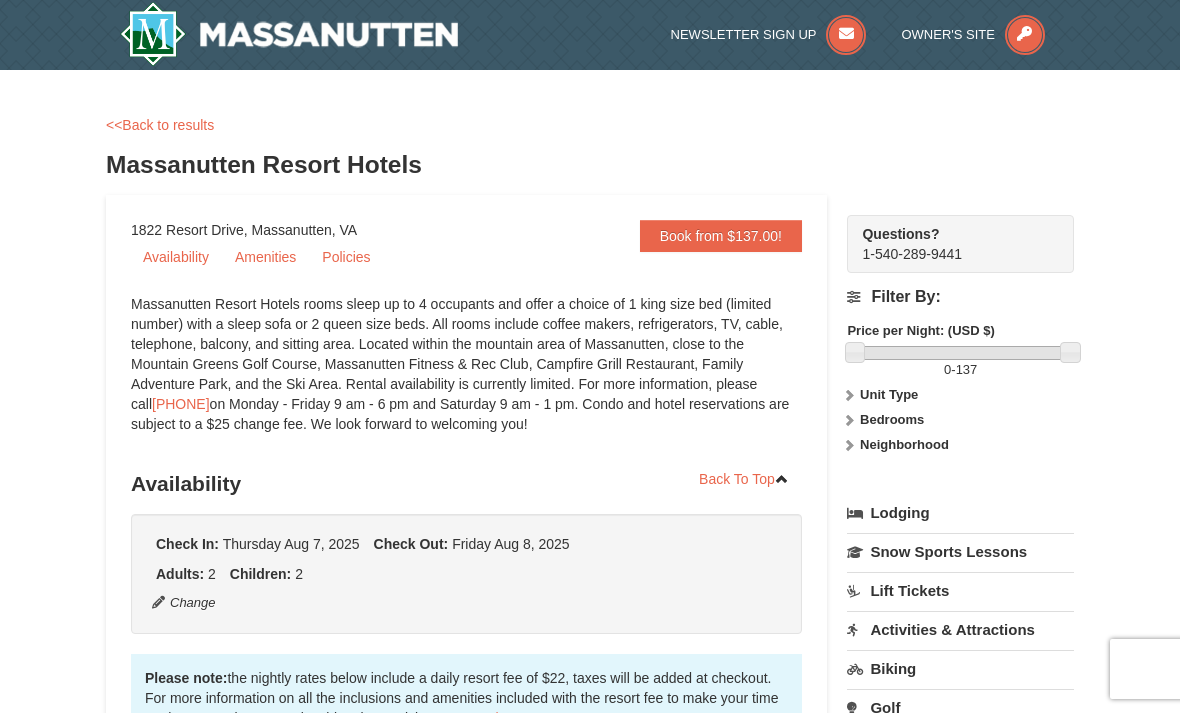 scroll, scrollTop: 0, scrollLeft: 0, axis: both 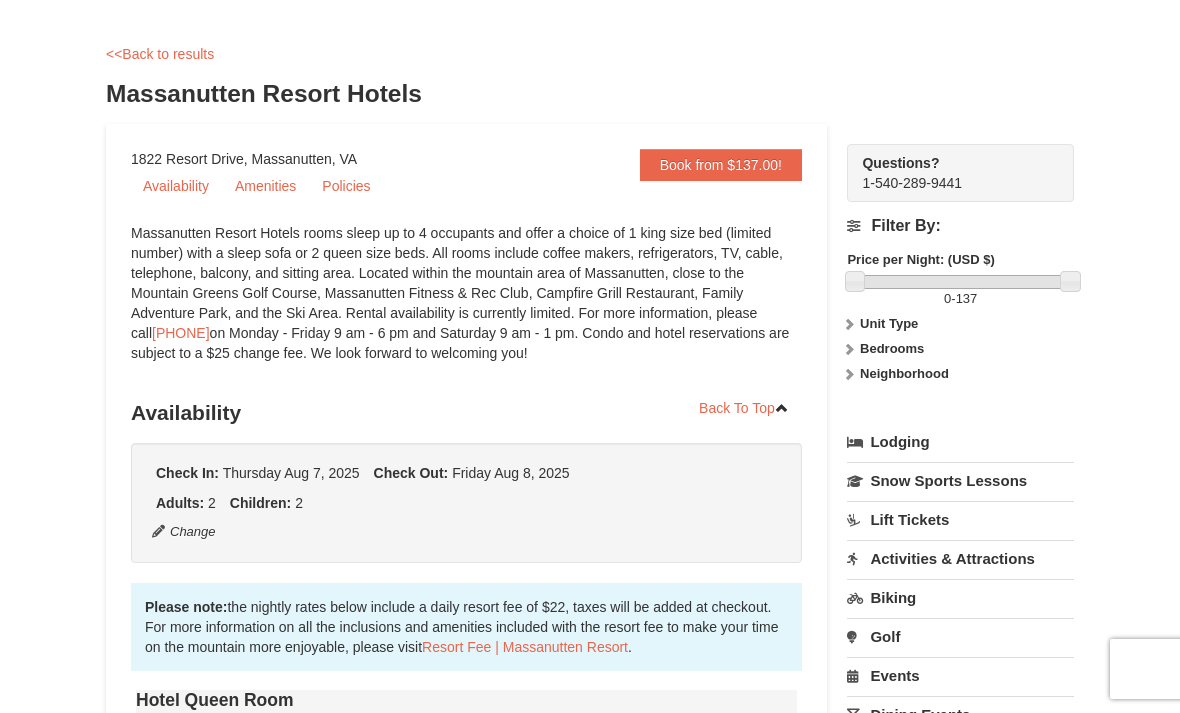 click on "Book from $137.00!" at bounding box center (721, 165) 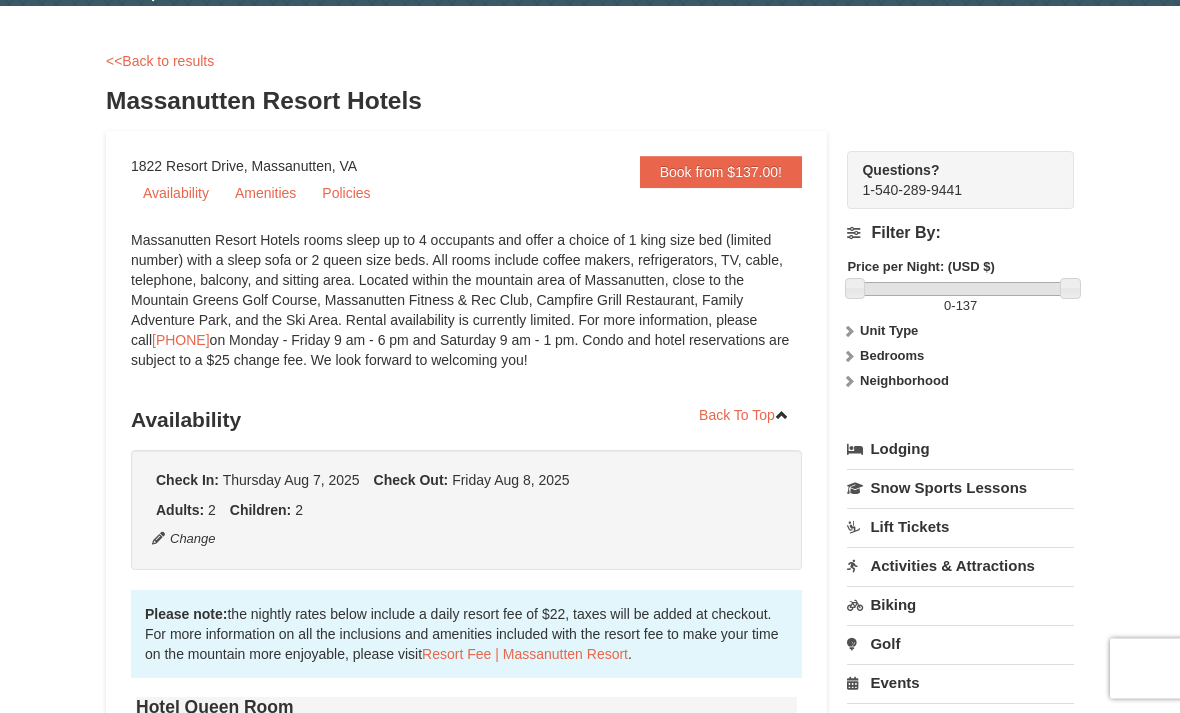 scroll, scrollTop: 0, scrollLeft: 0, axis: both 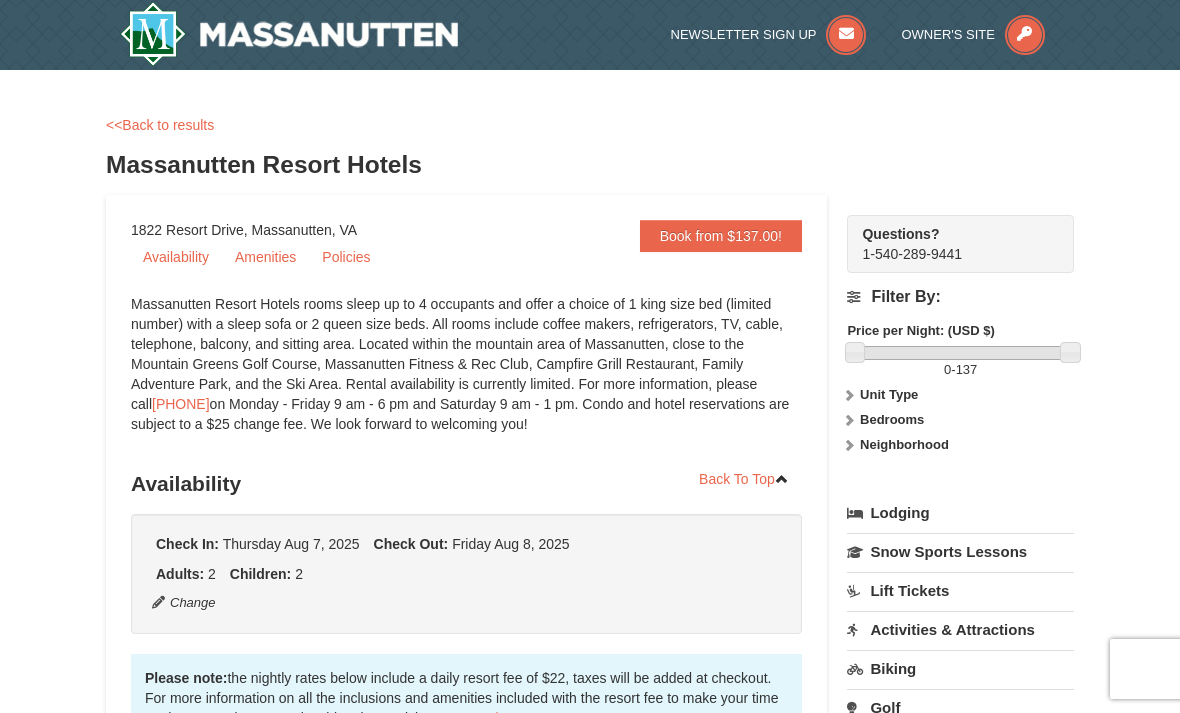click on "<<Back to results" at bounding box center (160, 125) 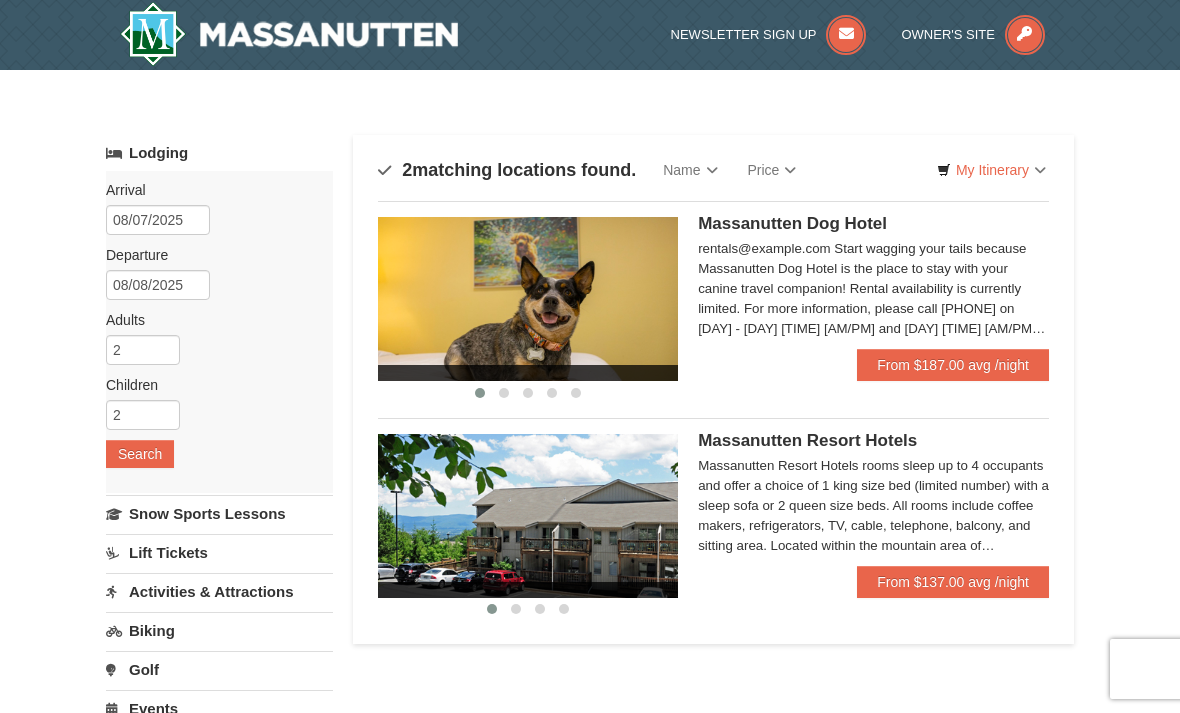 scroll, scrollTop: 0, scrollLeft: 0, axis: both 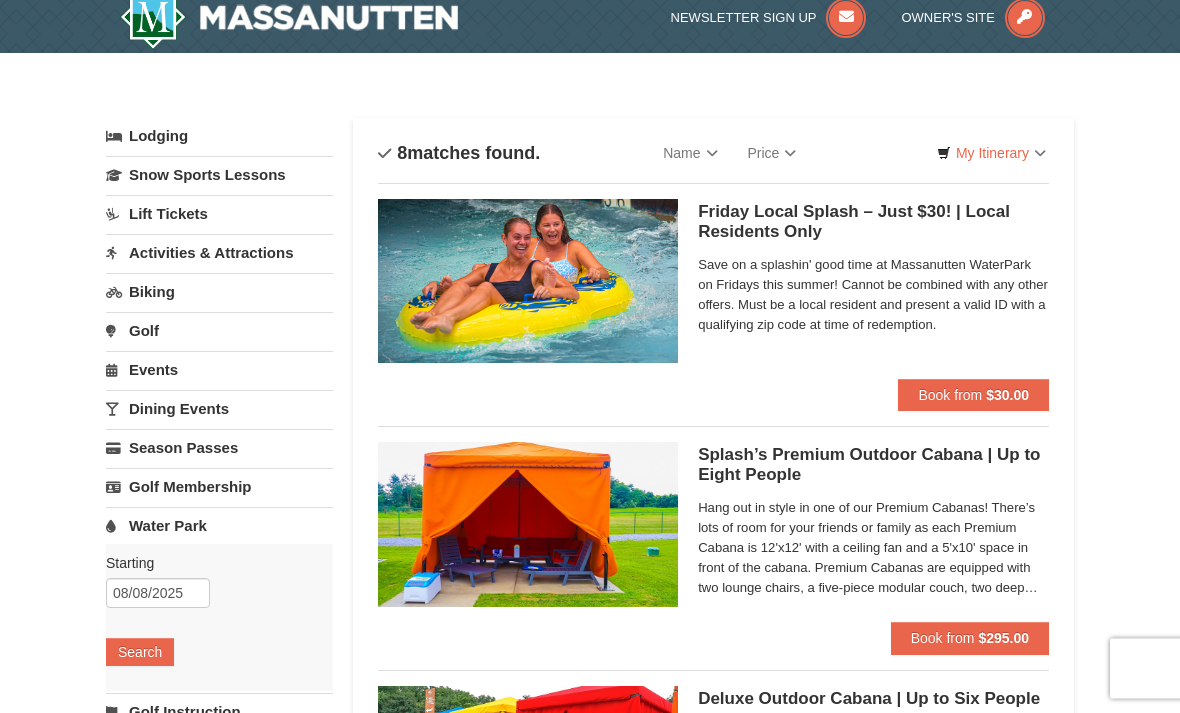 click on "Save on a splashin' good time at Massanutten WaterPark on Fridays this summer! Cannot be combined with any other offers. Must be a local resident and present a valid ID with a qualifying zip code at time of redemption." at bounding box center (873, 296) 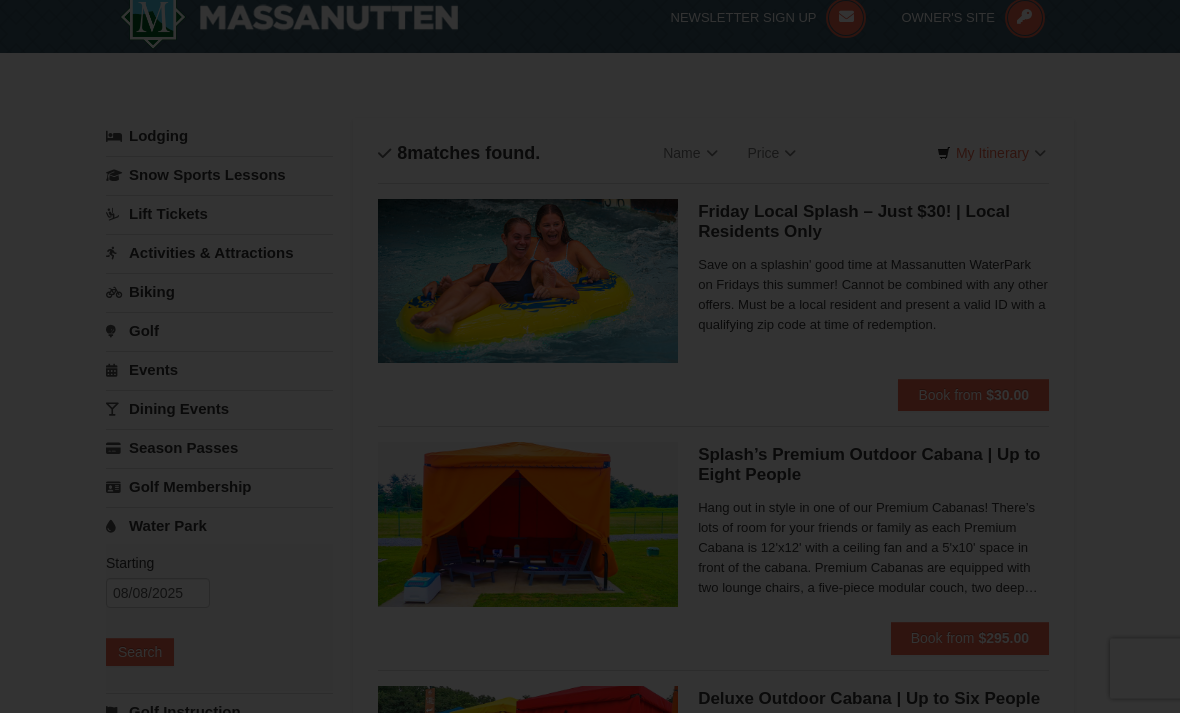 scroll, scrollTop: 17, scrollLeft: 0, axis: vertical 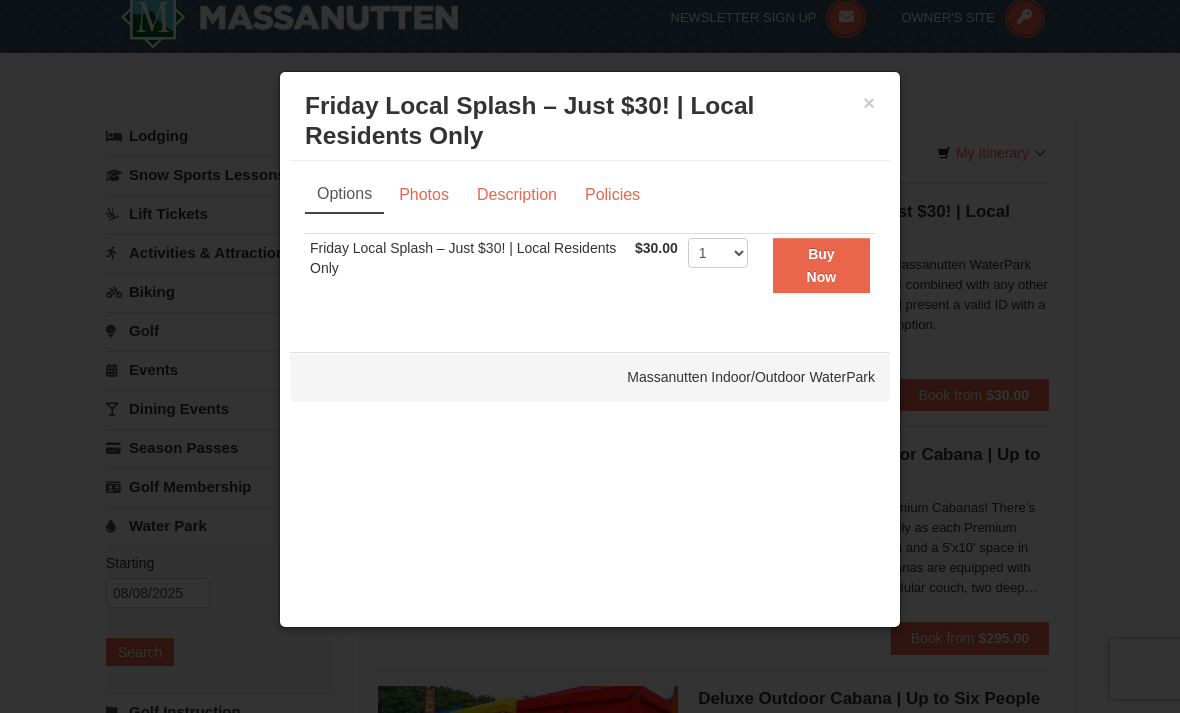 click on "Photos" at bounding box center (424, 195) 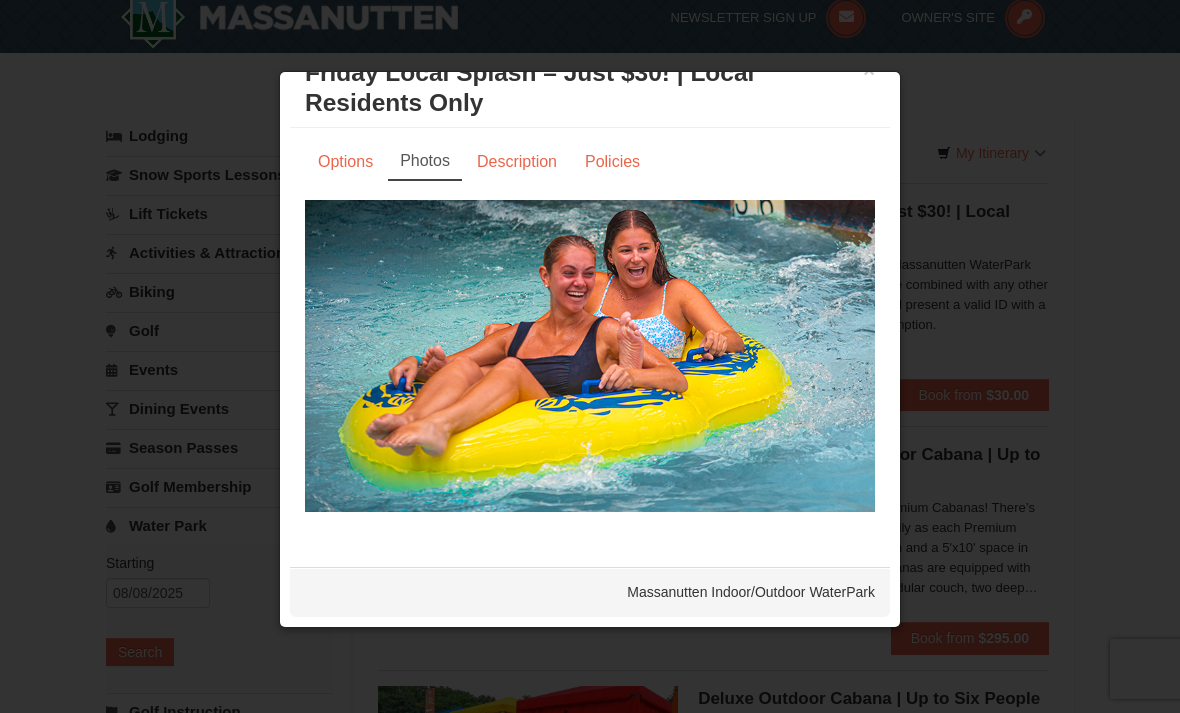 scroll, scrollTop: 33, scrollLeft: 0, axis: vertical 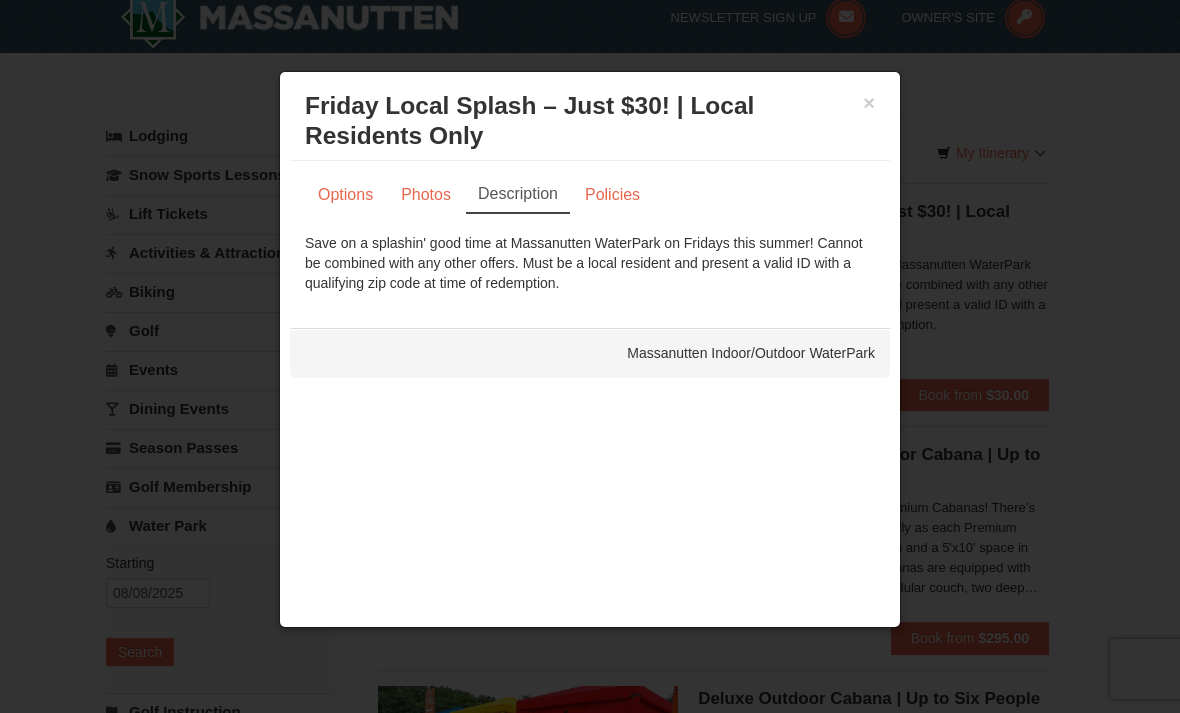 click on "Policies" at bounding box center (612, 195) 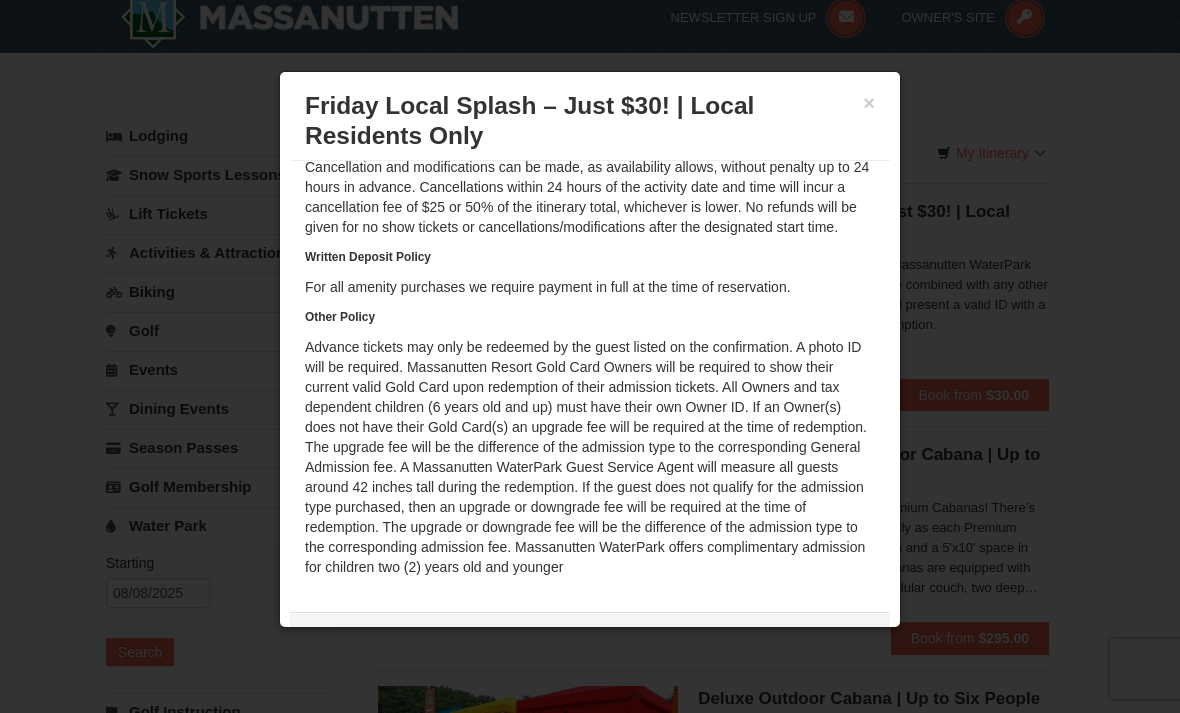 scroll, scrollTop: 116, scrollLeft: 0, axis: vertical 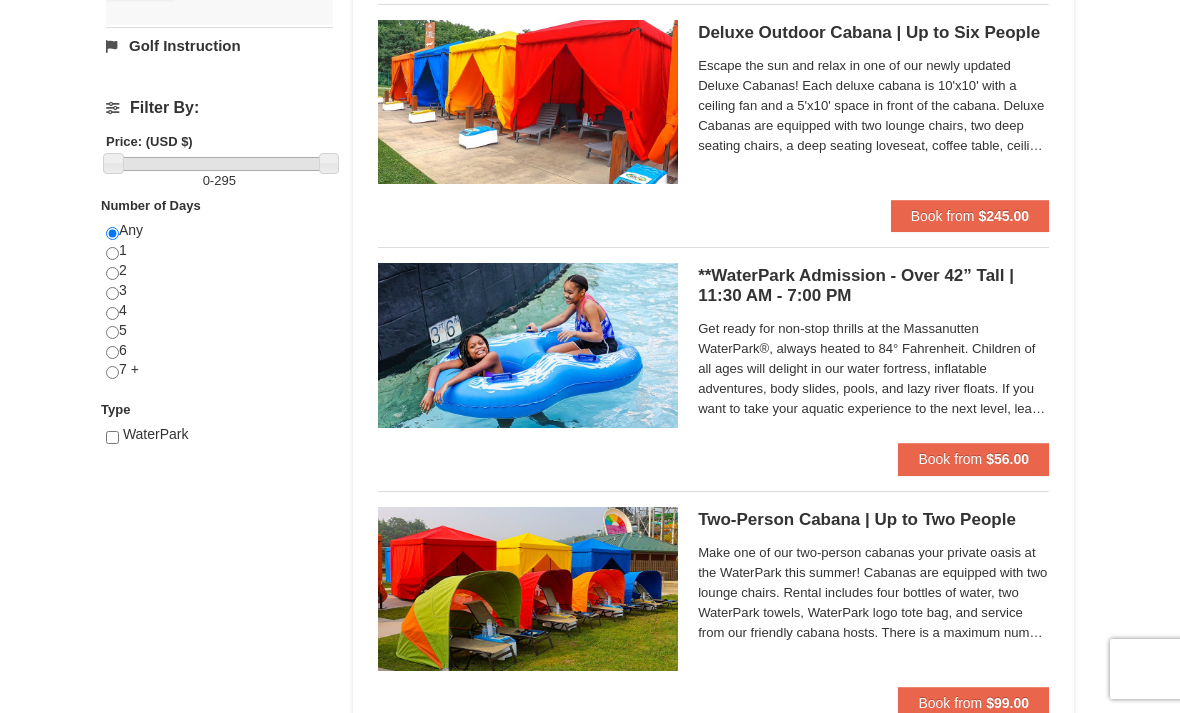 click at bounding box center [528, 345] 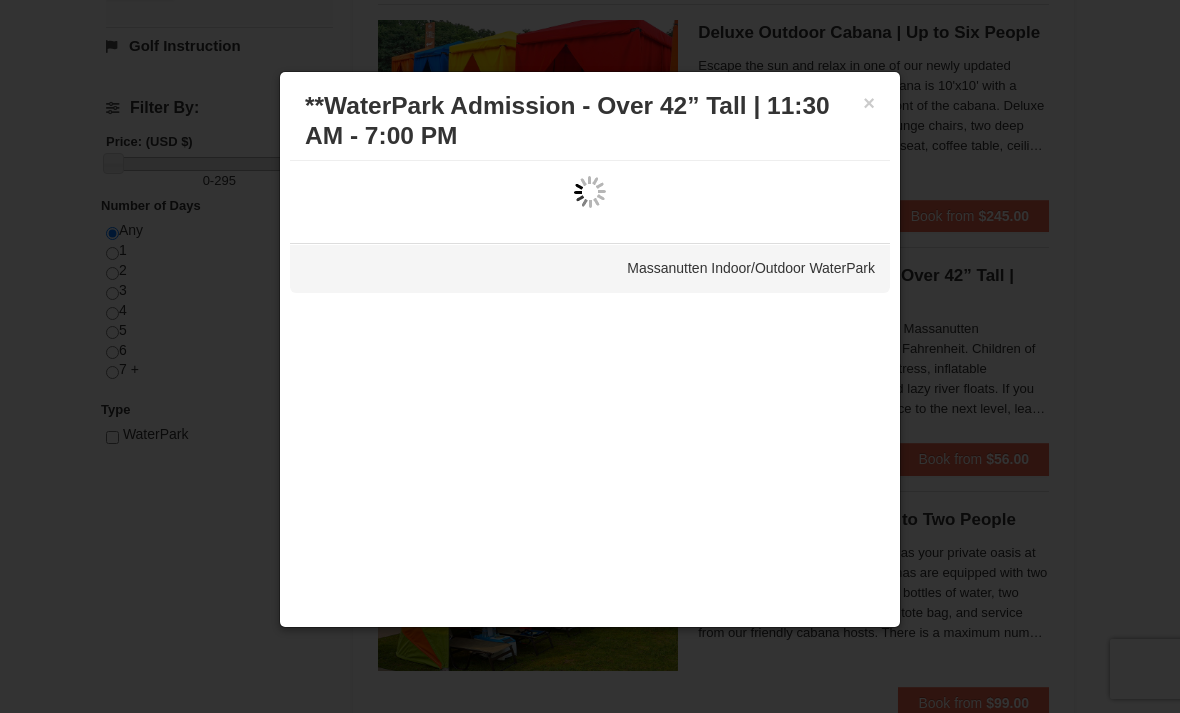 scroll, scrollTop: 0, scrollLeft: 0, axis: both 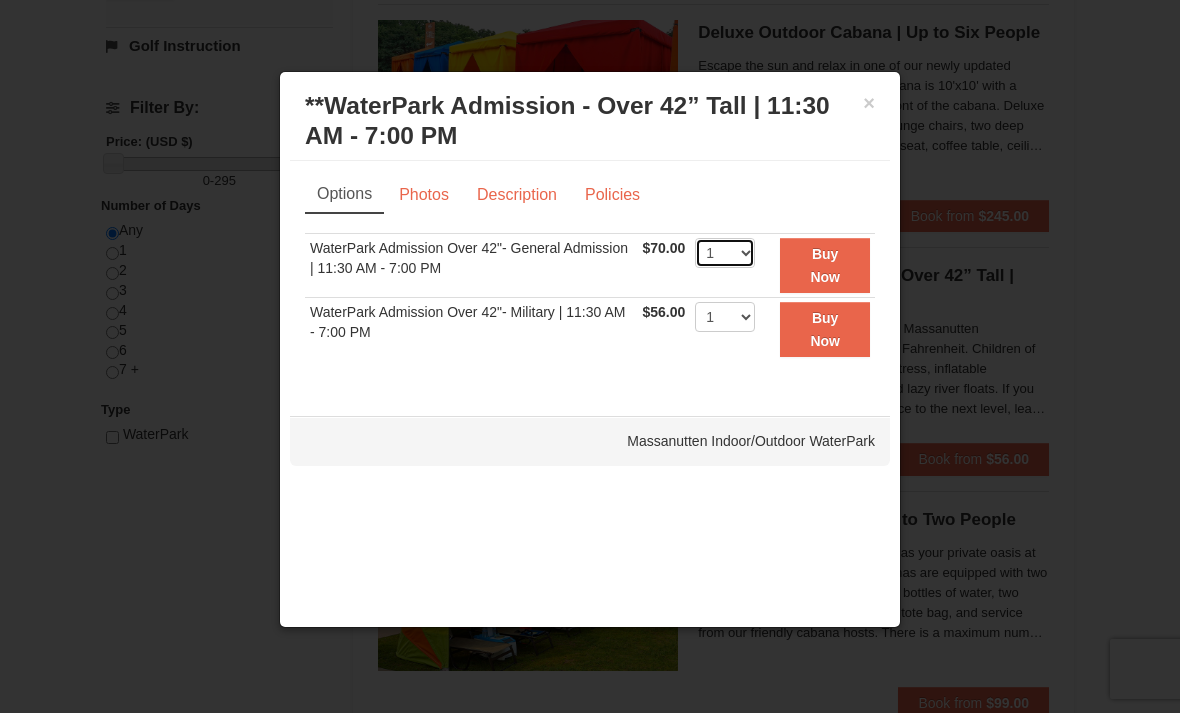 click on "1
2
3
4
5
6
7
8
9
10
11
12
13
14
15
16
17
18
19
20
21 22" at bounding box center (725, 253) 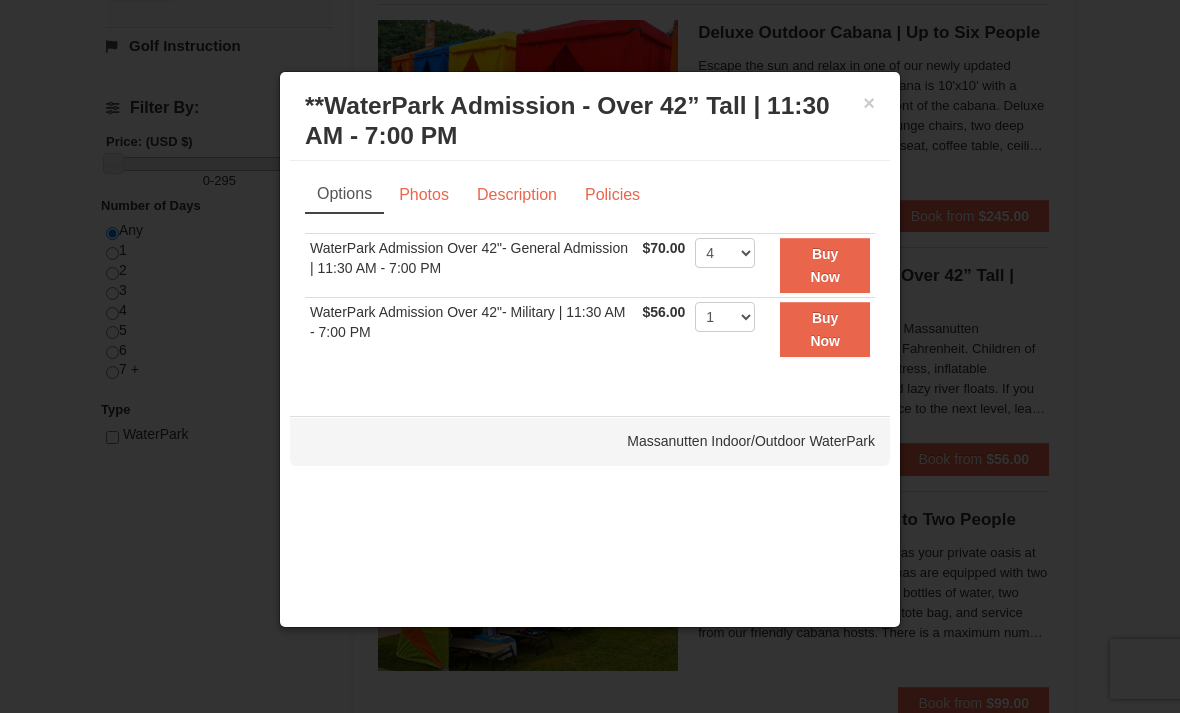 click on "Buy Now" at bounding box center [825, 265] 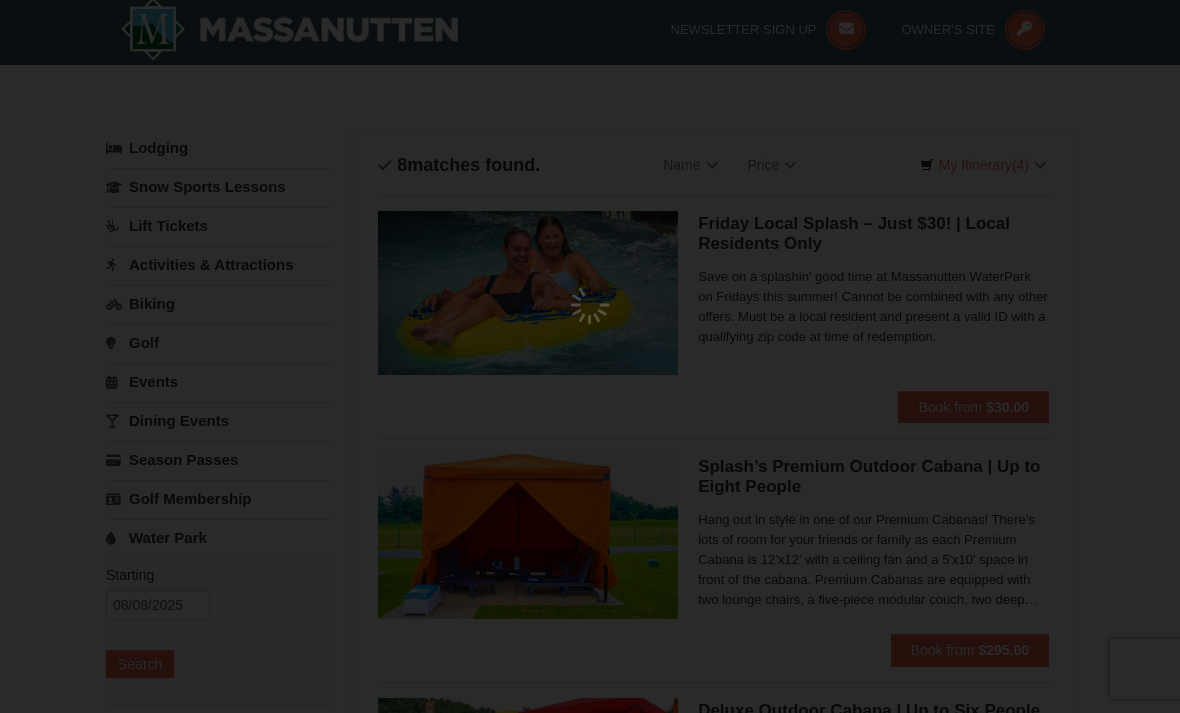scroll, scrollTop: 6, scrollLeft: 0, axis: vertical 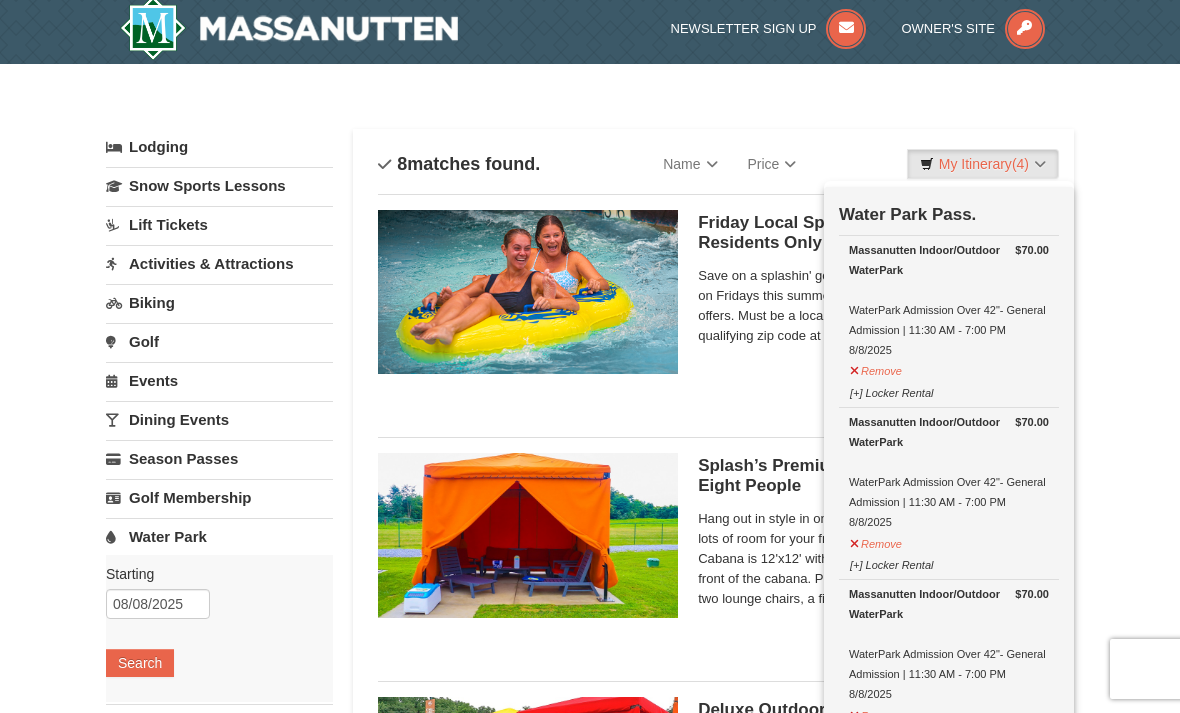 click on "×
Categories
List
Filter
My Itinerary (4)
Check Out Now
Water Park Pass.
$70.00
Massanutten Indoor/Outdoor WaterPark
WaterPark Admission Over 42"- General Admission | 11:30 AM - 7:00 PM
8/8/2025
$70.00" at bounding box center (590, 1130) 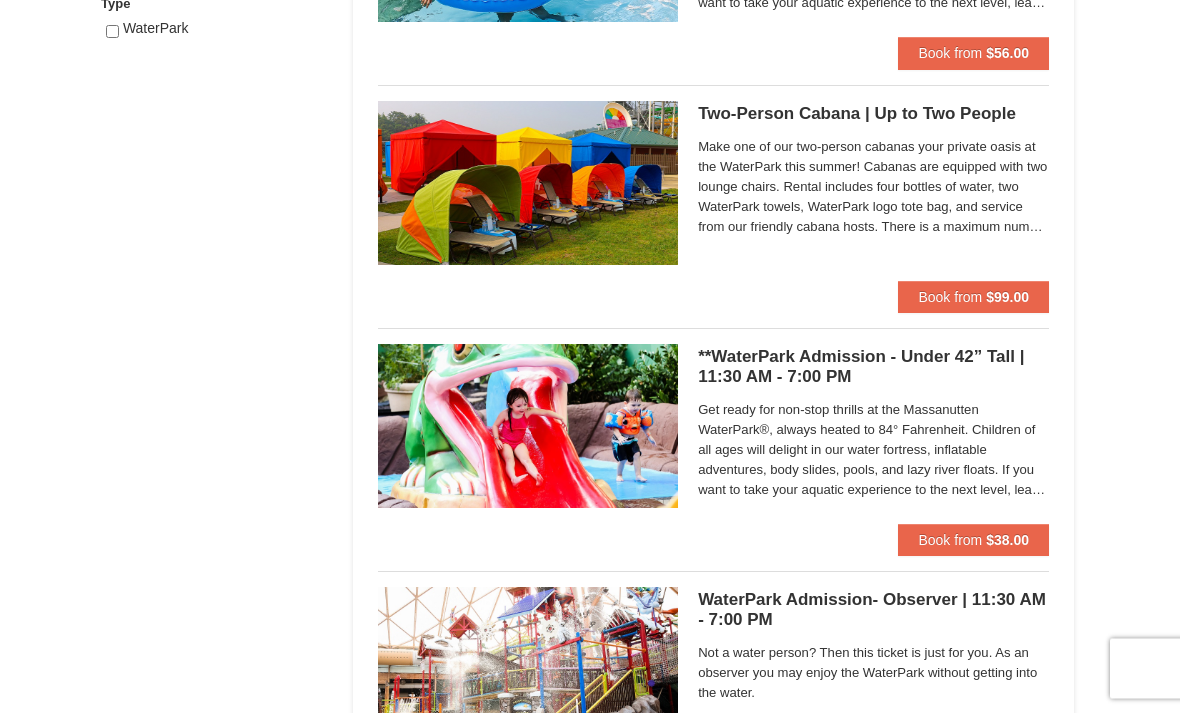 scroll, scrollTop: 1156, scrollLeft: 0, axis: vertical 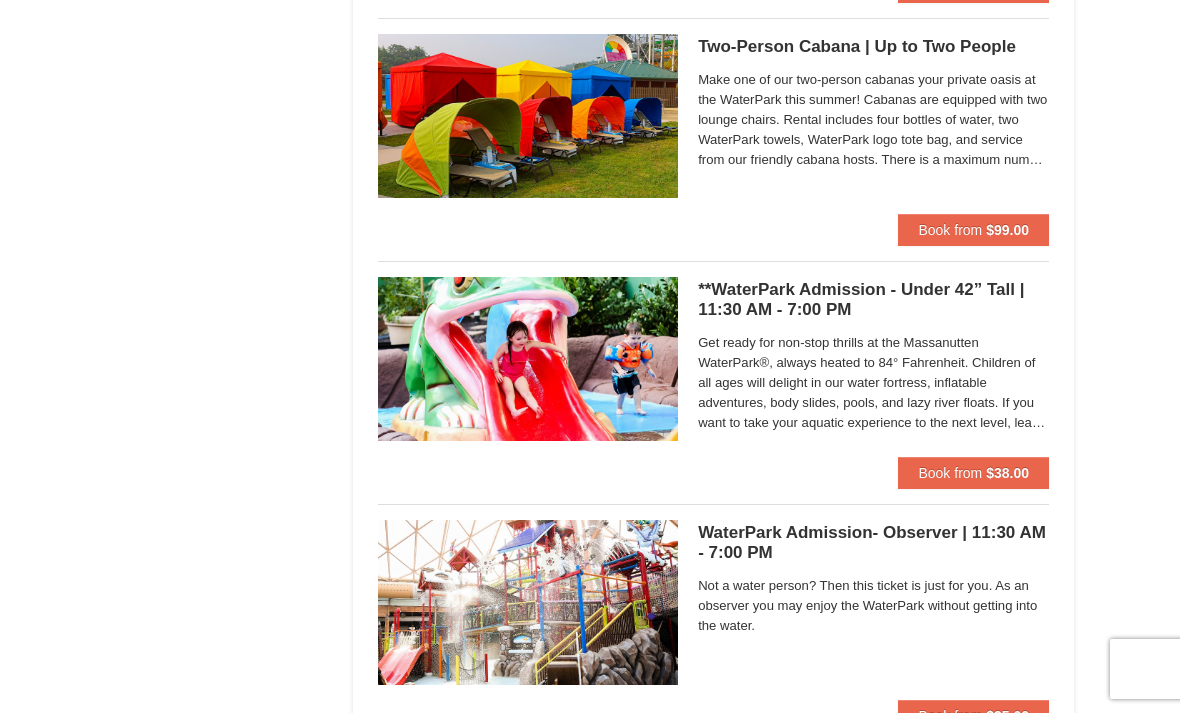 click on "Make one of our two-person cabanas your private oasis at the WaterPark this summer! Cabanas are equipped with two lounge chairs. Rental includes four bottles of water, two WaterPark towels, WaterPark logo tote bag, and service from our friendly cabana hosts. There is a maximum number of two guests per cabana." at bounding box center (873, 120) 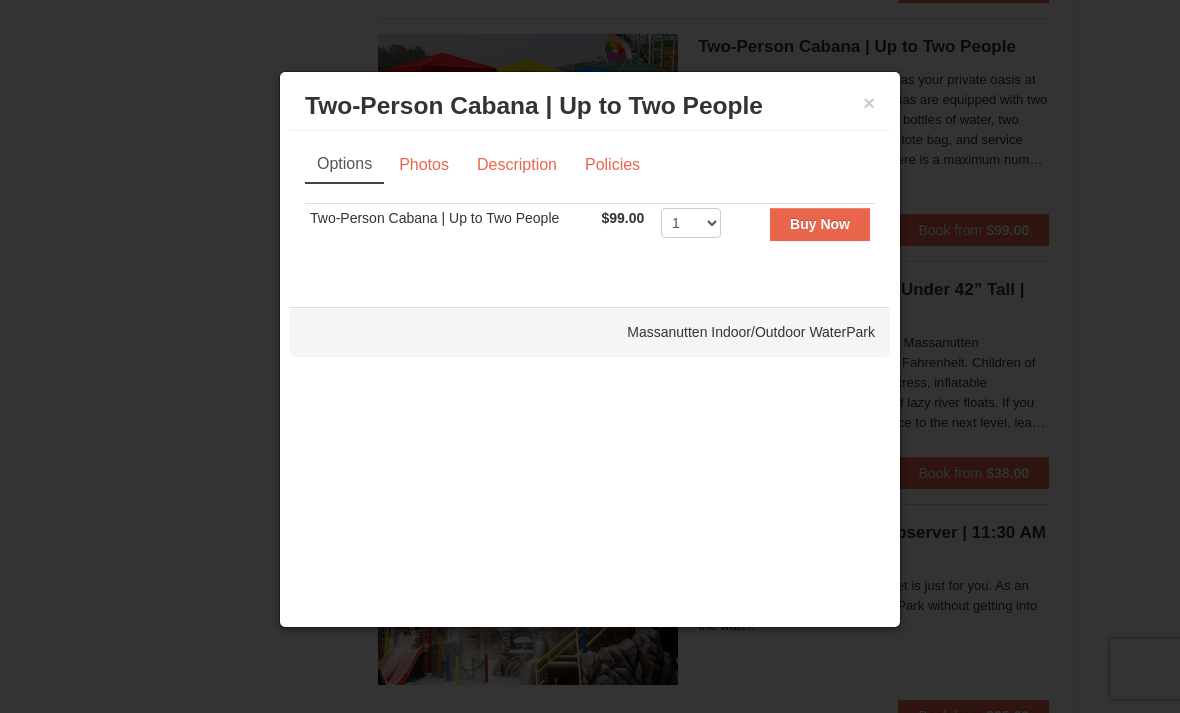 click on "Photos" at bounding box center (424, 165) 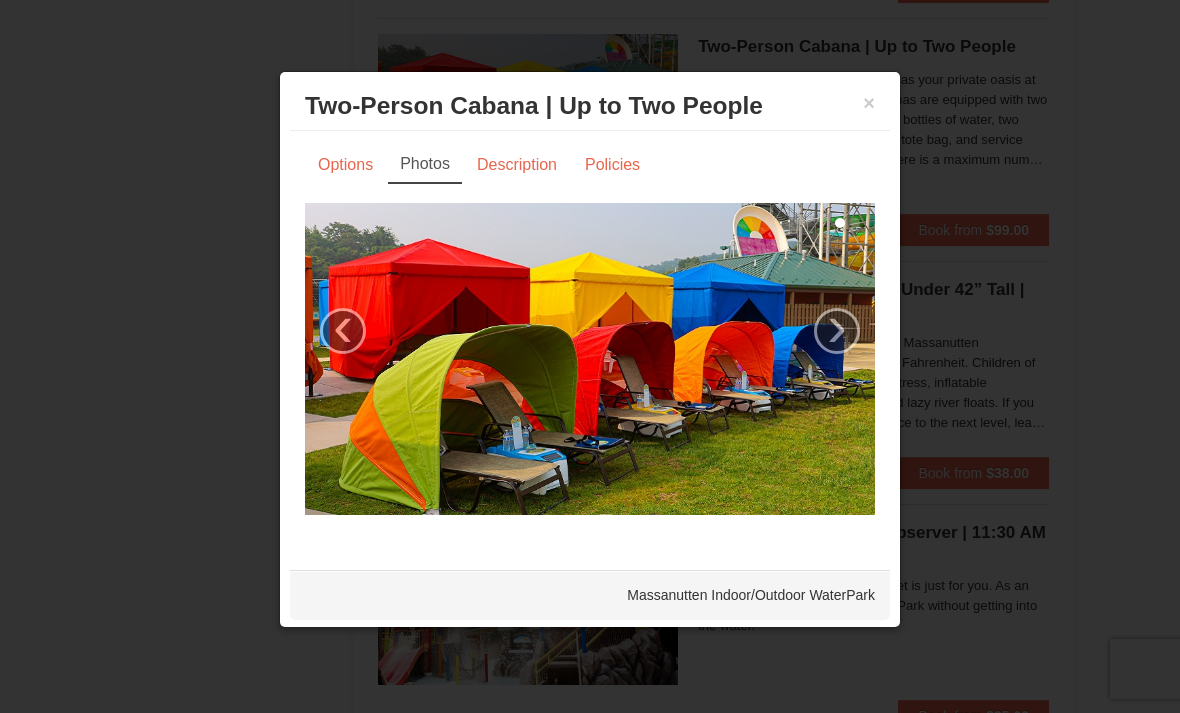 click on "›" at bounding box center [837, 331] 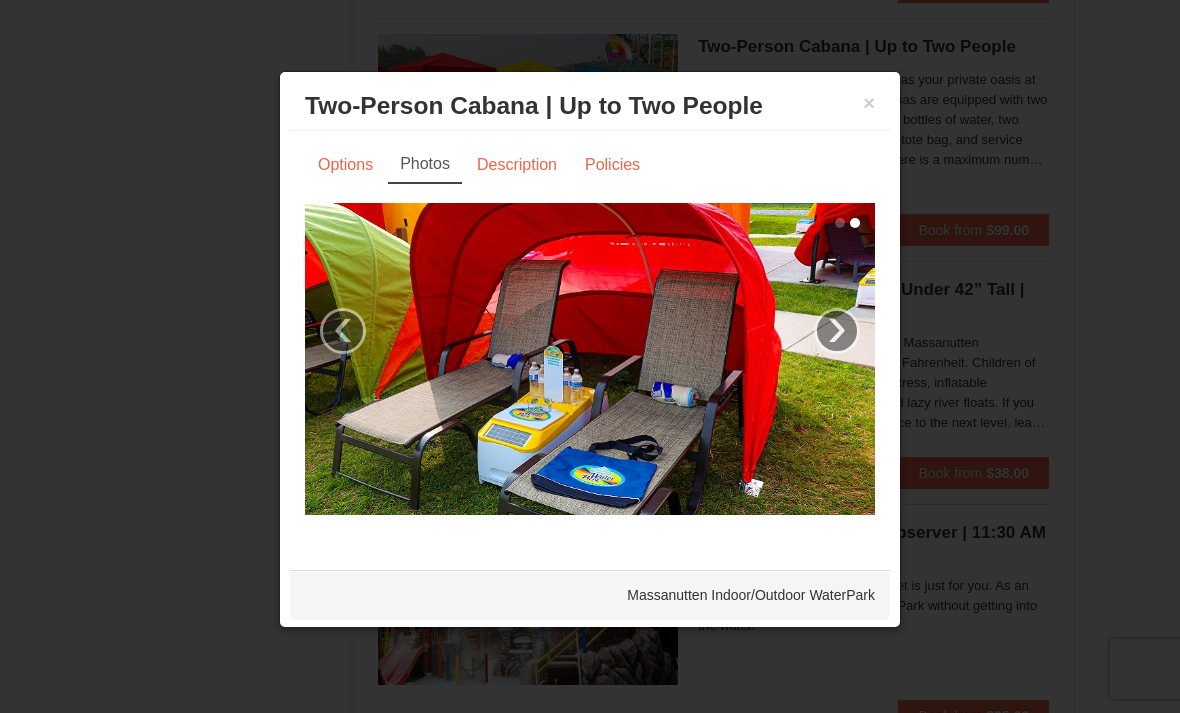 click on "›" at bounding box center (837, 331) 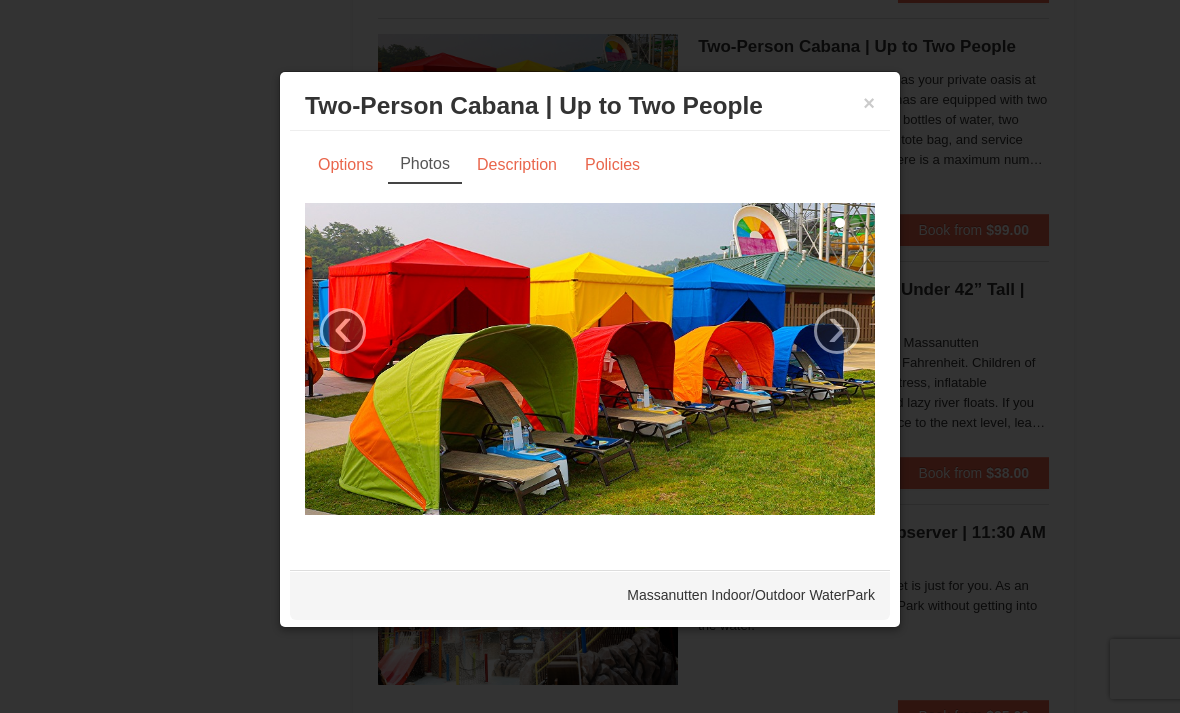 click on "›" at bounding box center [837, 331] 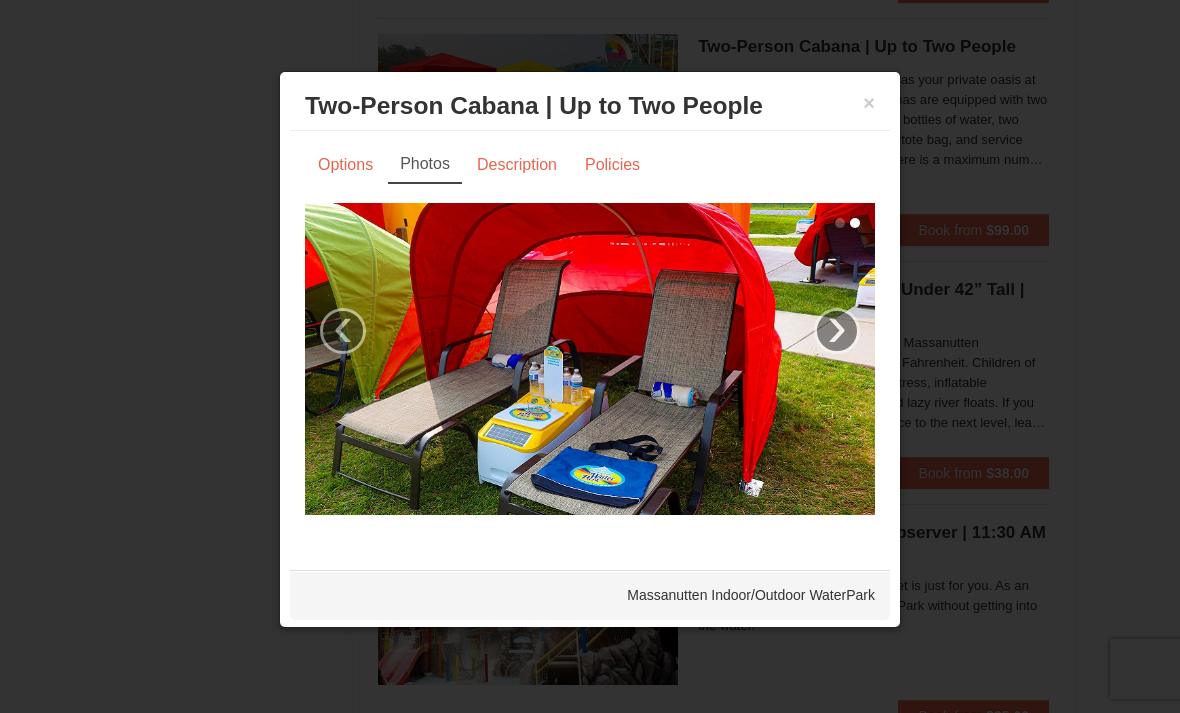 click on "›" at bounding box center (837, 331) 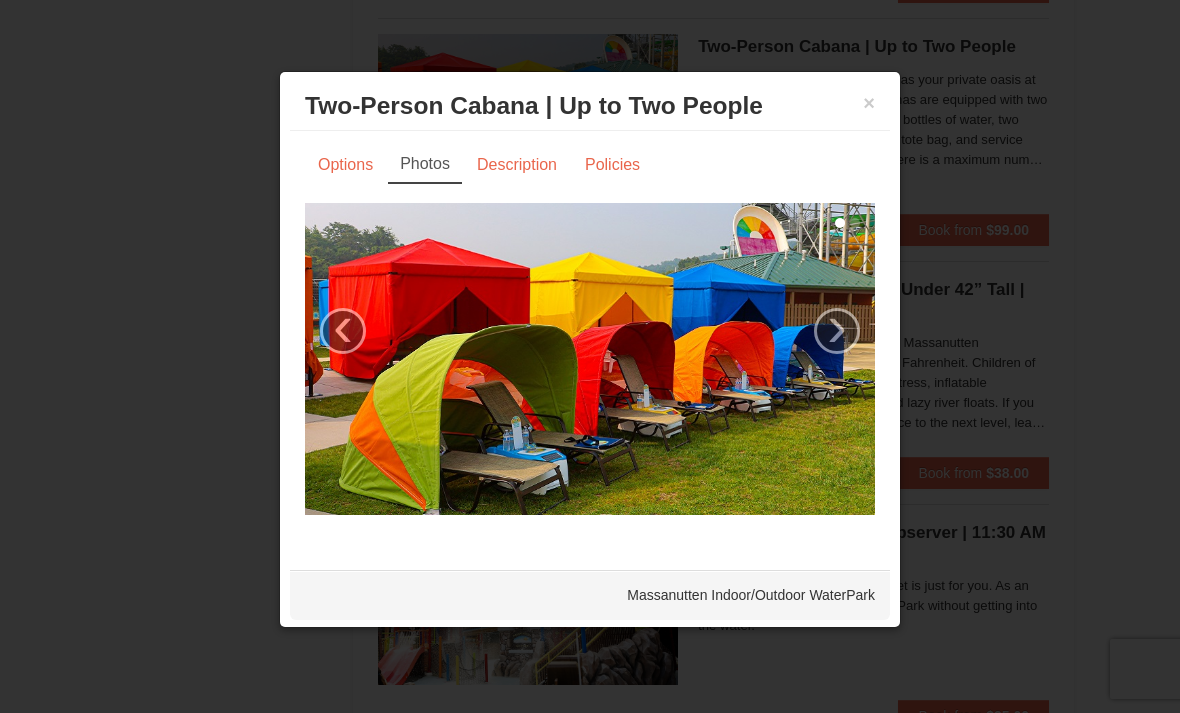 click on "Description" at bounding box center [517, 165] 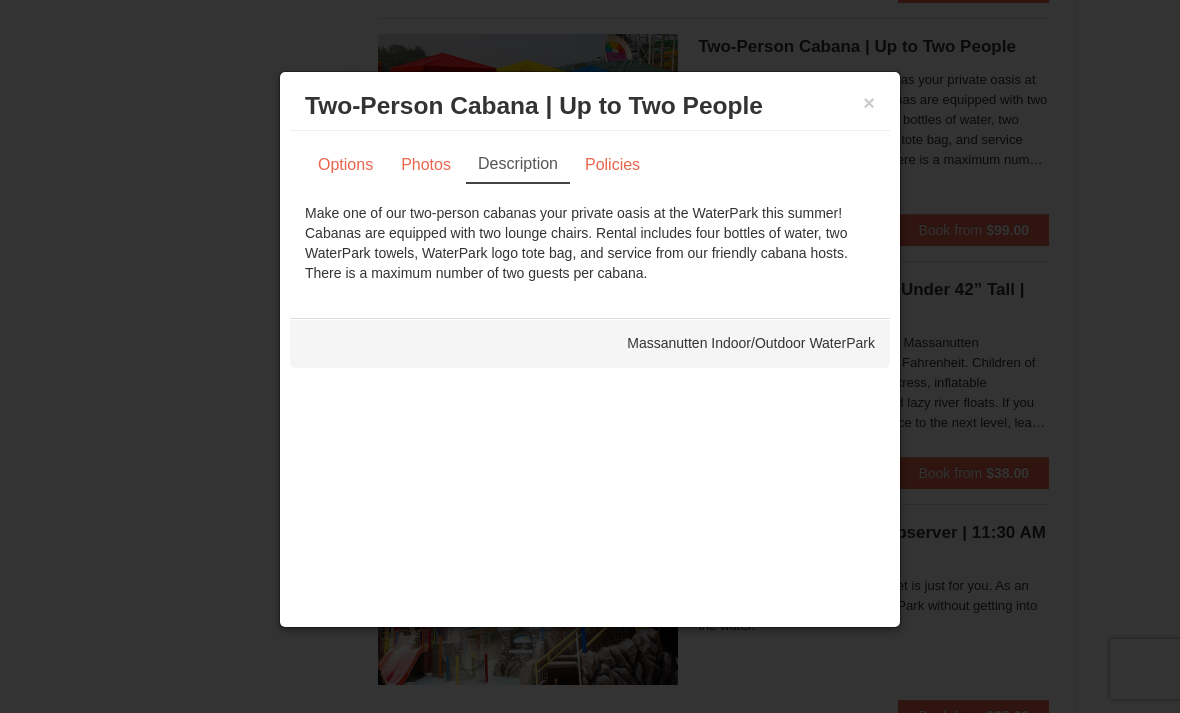 click on "×
Two-Person Cabana | Up to Two People  Massanutten Indoor/Outdoor WaterPark" at bounding box center (590, 106) 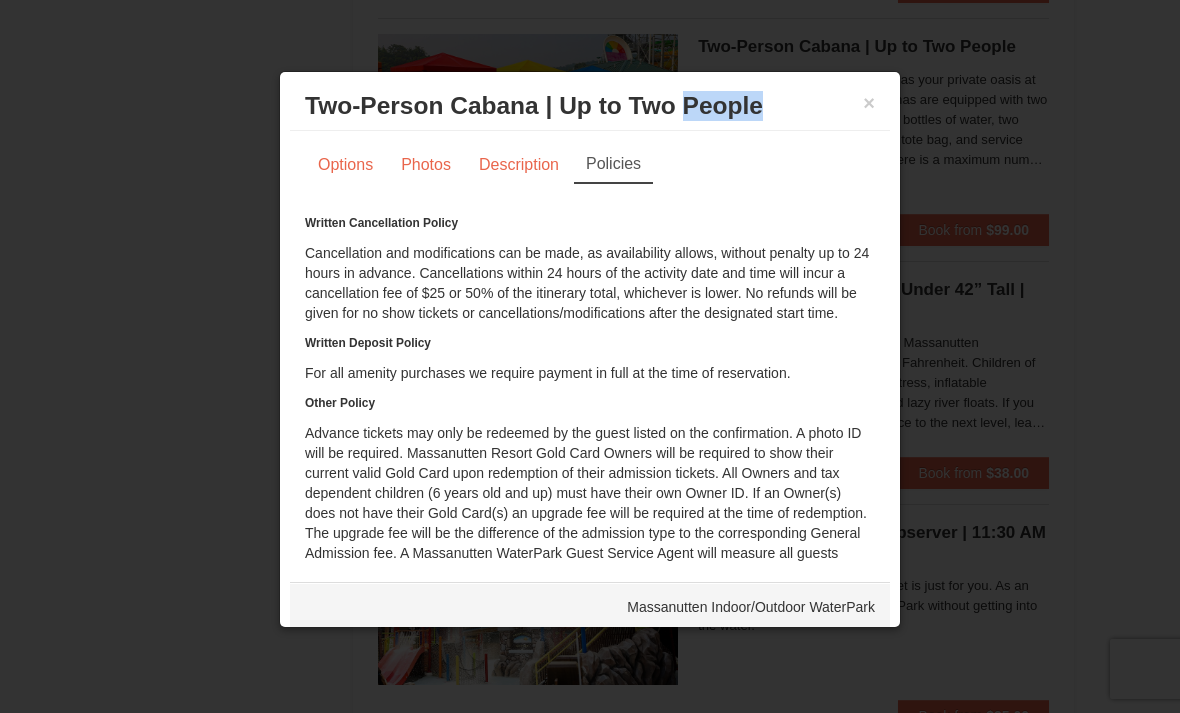 click on "×" at bounding box center [869, 103] 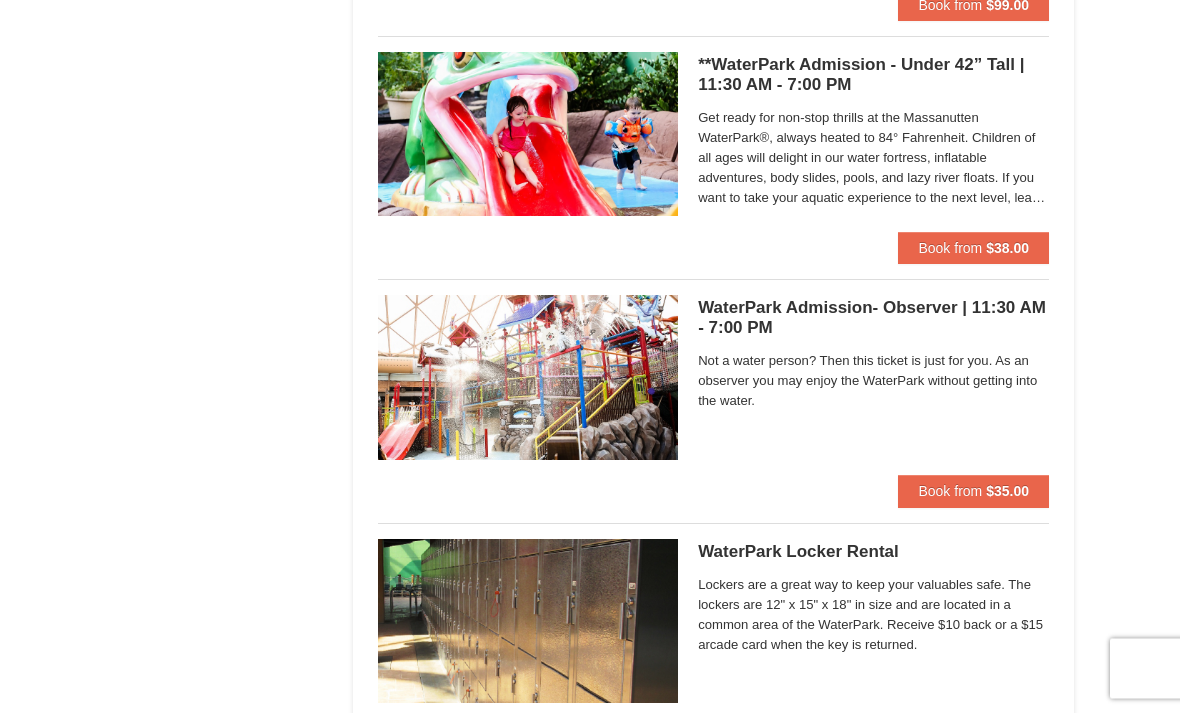 scroll, scrollTop: 1381, scrollLeft: 0, axis: vertical 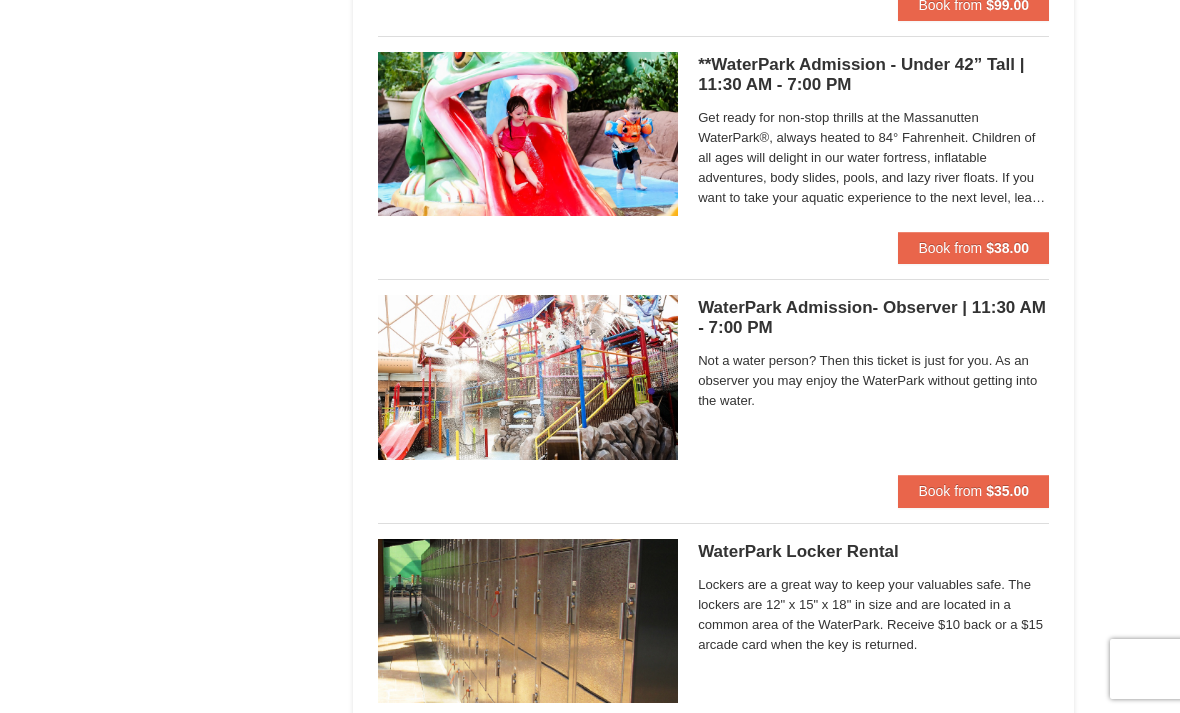 click on "Not a water person? Then this ticket is just for you. As an observer you may enjoy the WaterPark without getting into the water." at bounding box center [873, 381] 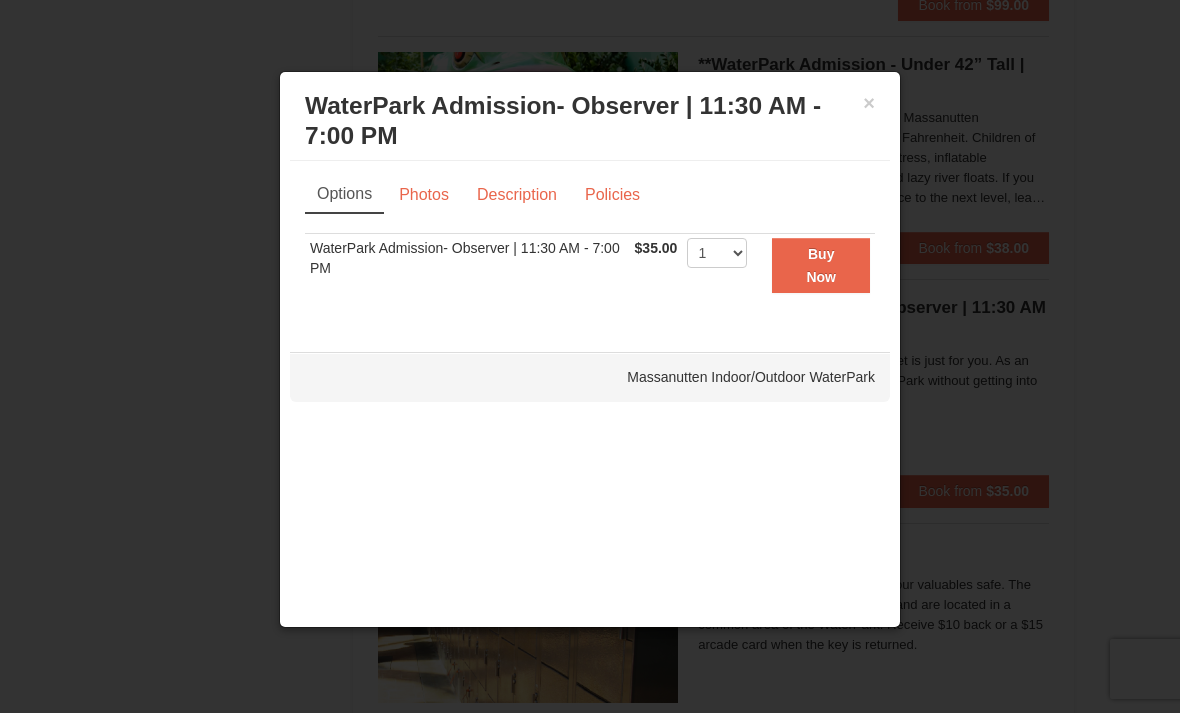 click on "Photos" at bounding box center [424, 195] 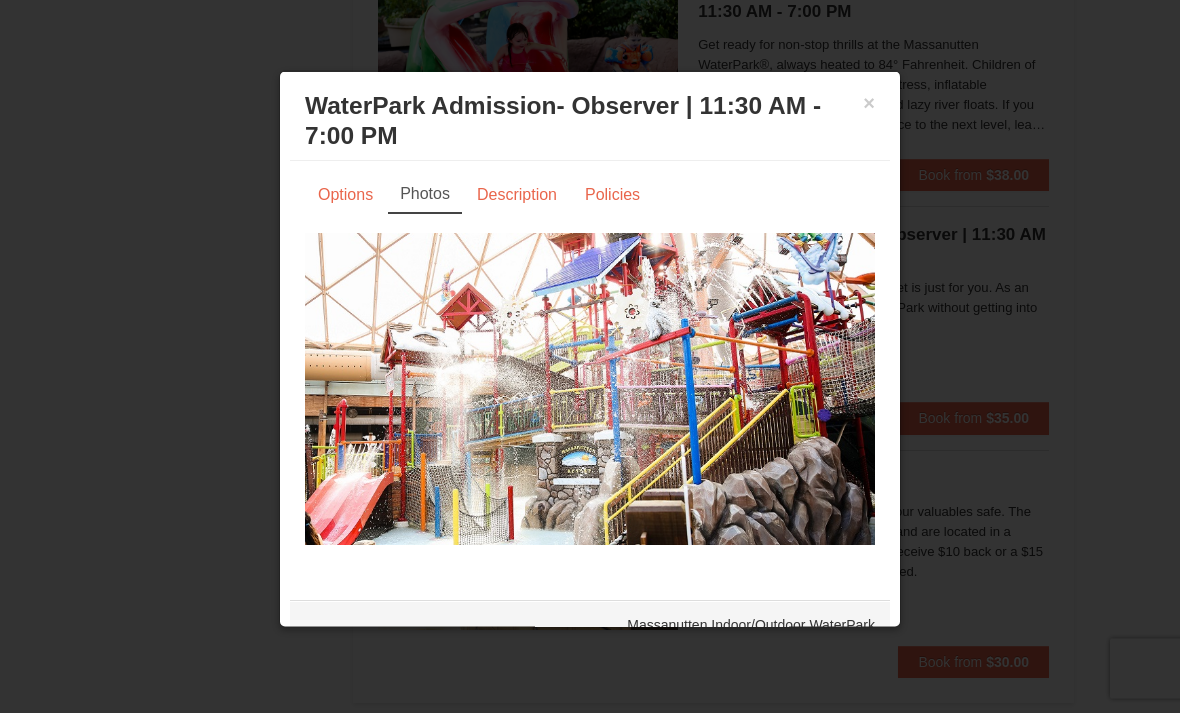 click on "Description" at bounding box center [517, 195] 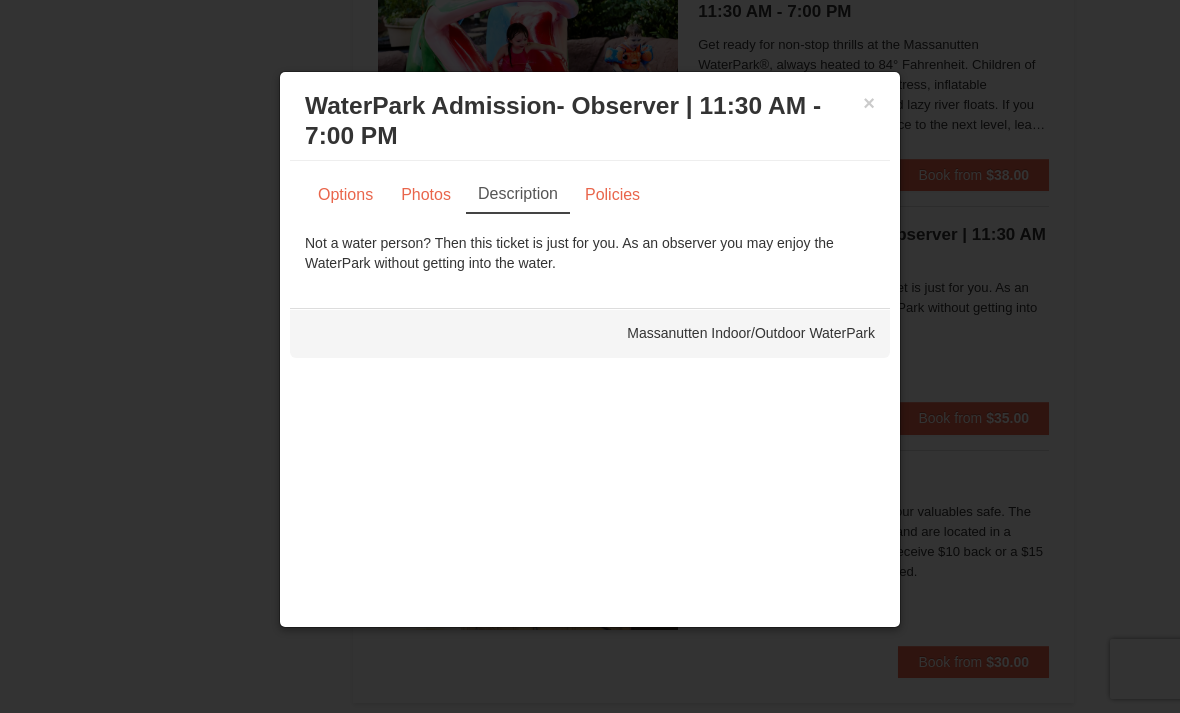 click on "Policies" at bounding box center [612, 195] 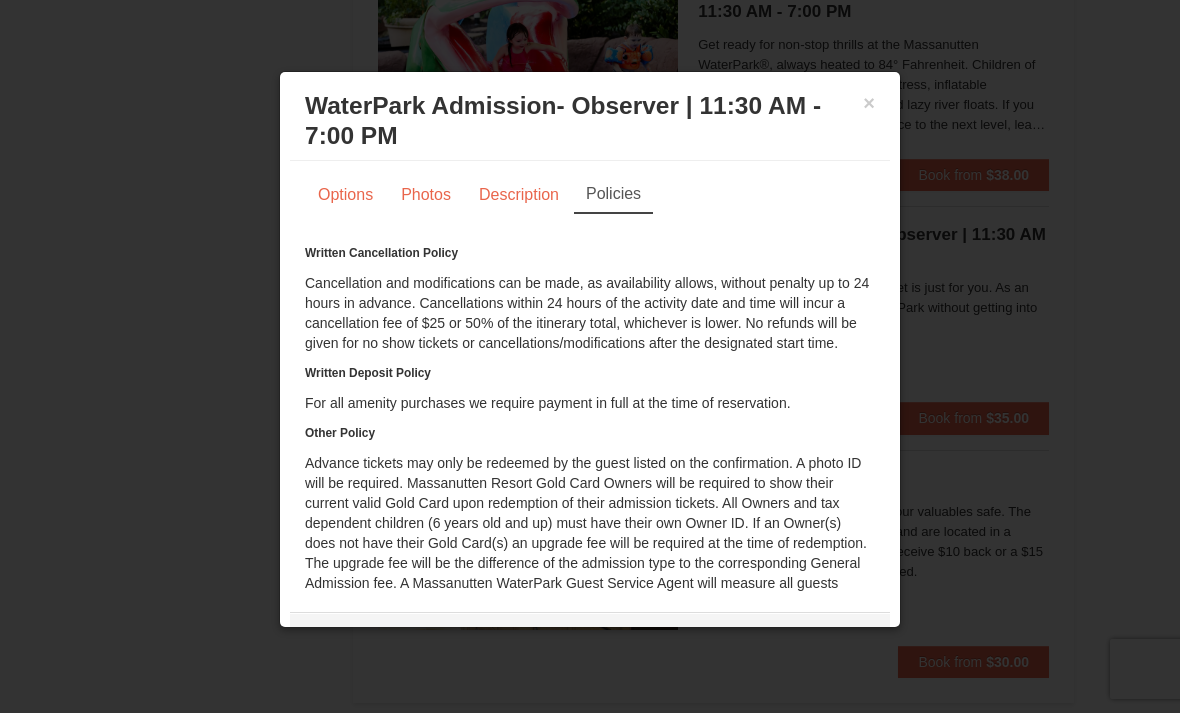 click on "WaterPark Admission- Observer | 11:30 AM - 7:00 PM  Massanutten Indoor/Outdoor WaterPark" at bounding box center [590, 121] 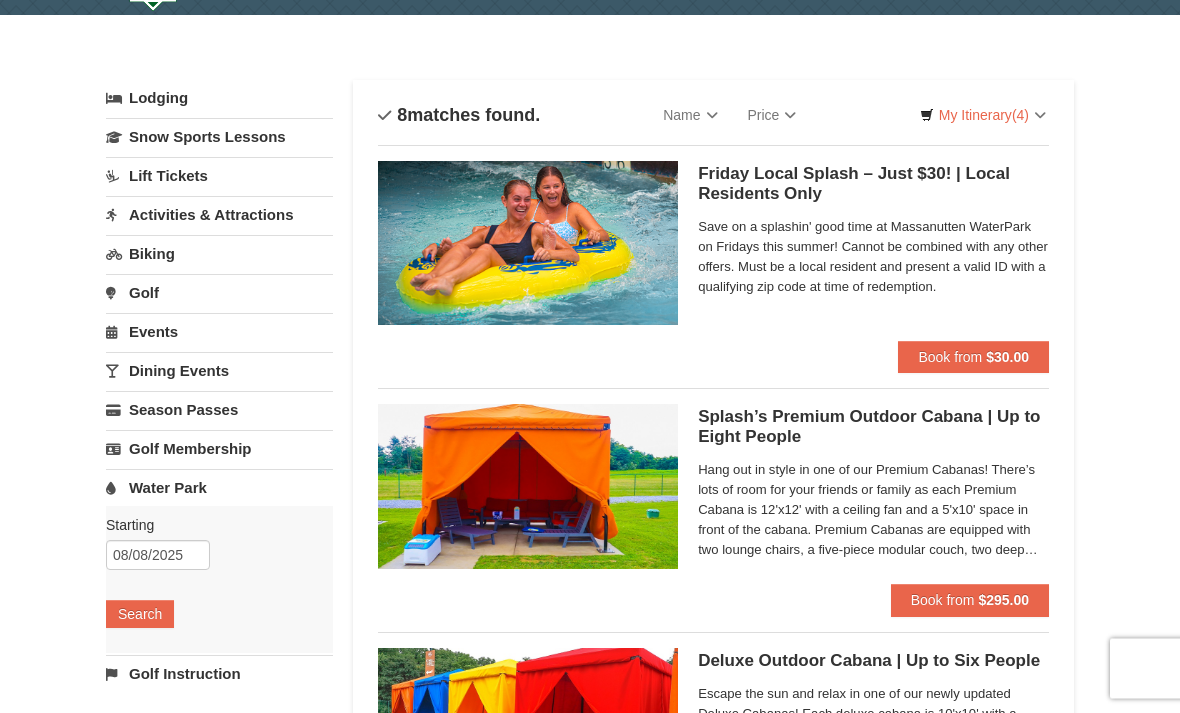 scroll, scrollTop: 0, scrollLeft: 0, axis: both 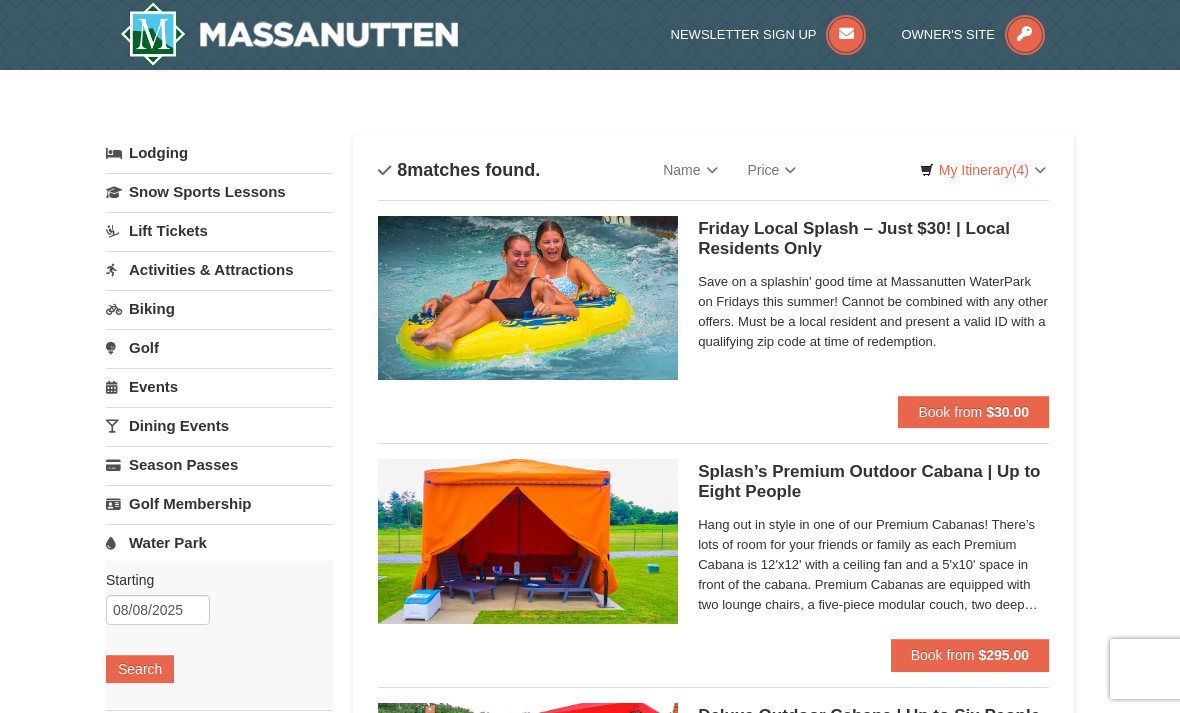 click on "Activities & Attractions" at bounding box center [219, 269] 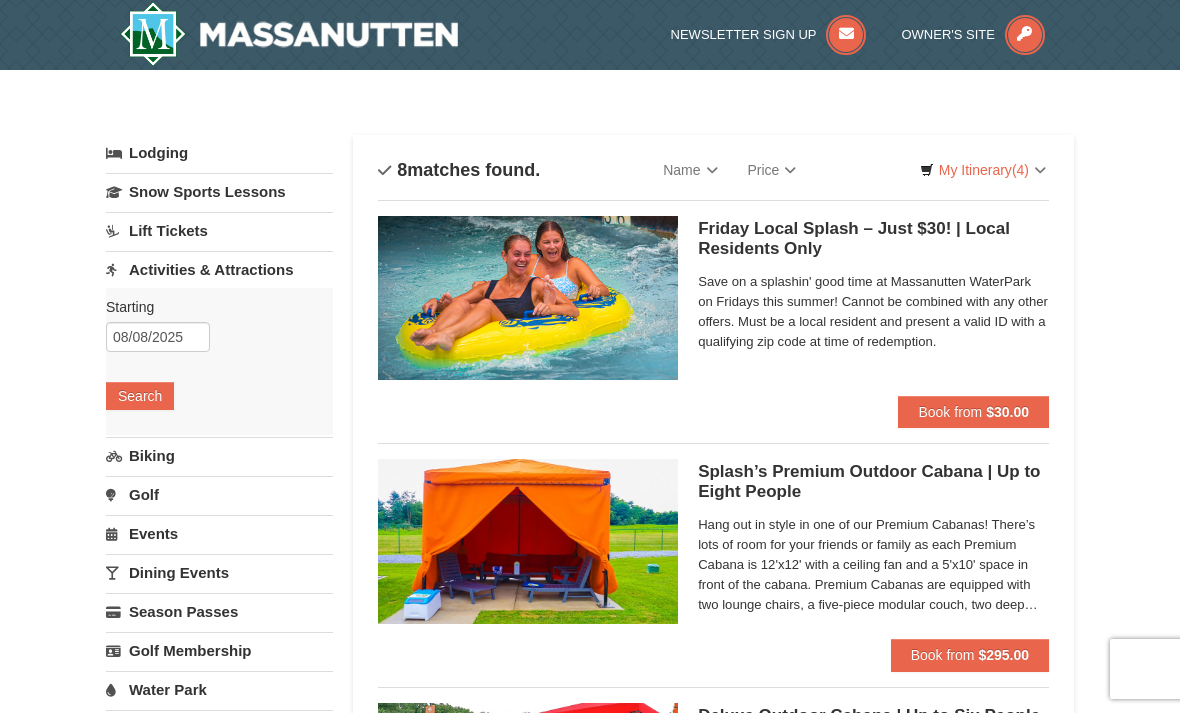 click on "Search" at bounding box center (140, 396) 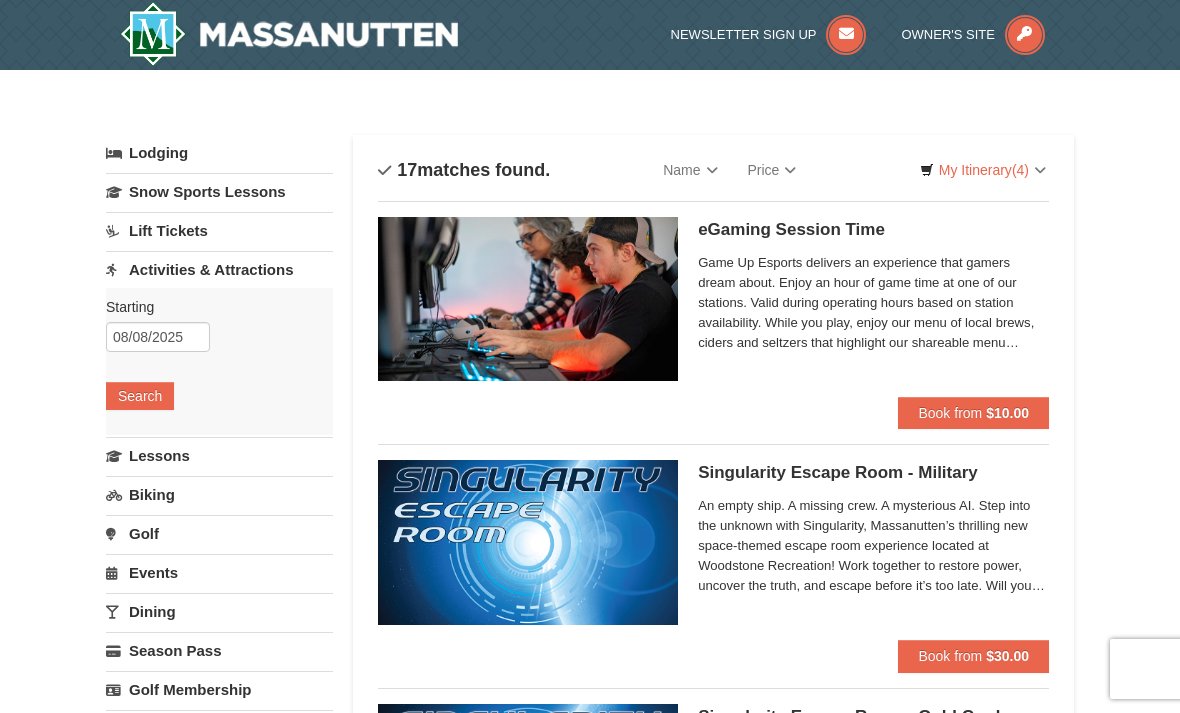 scroll, scrollTop: 0, scrollLeft: 0, axis: both 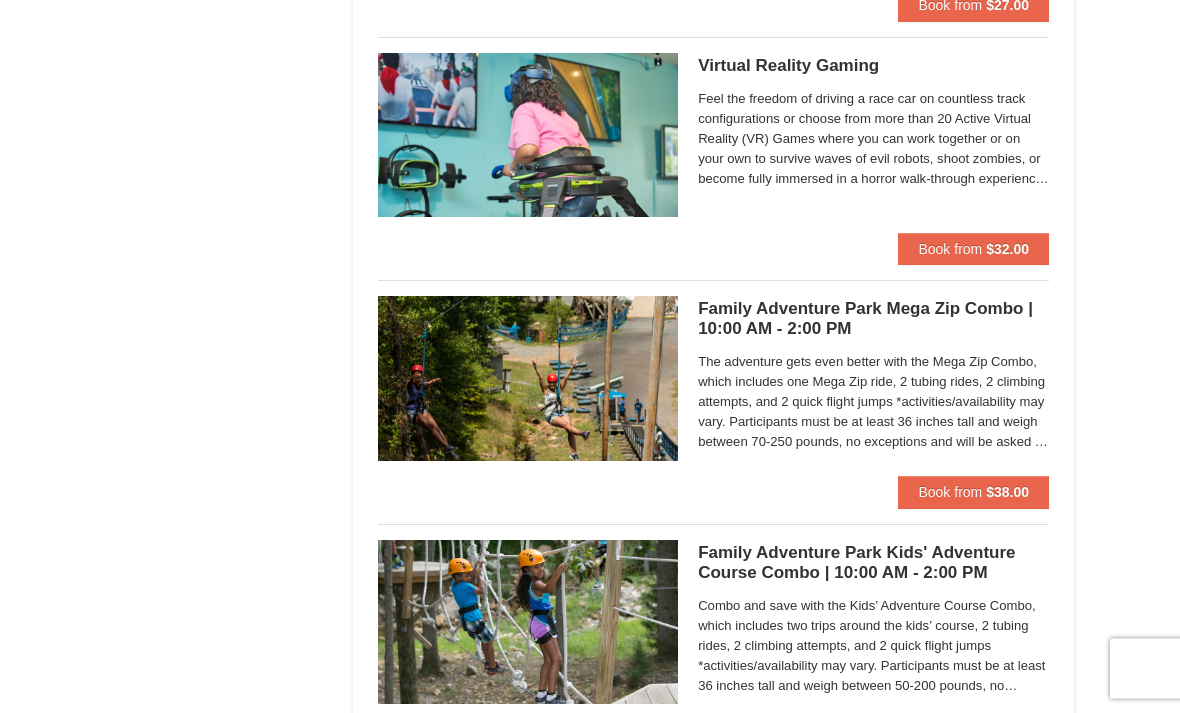 click on "The adventure gets even better with the Mega Zip Combo, which includes one Mega Zip ride, 2 tubing rides, 2 climbing attempts, and 2 quick flight jumps *activities/availability may vary. Participants must be at least 36 inches tall and weigh between 70-250 pounds, no exceptions and will be asked to weigh in to ensure they are within designated weight range. A signed waiver will be required from all participants; minors will need a parent or guardian to complete the waiver. Children 10 and younger need an adult to participate. Closed toed shoes are required." at bounding box center [873, 403] 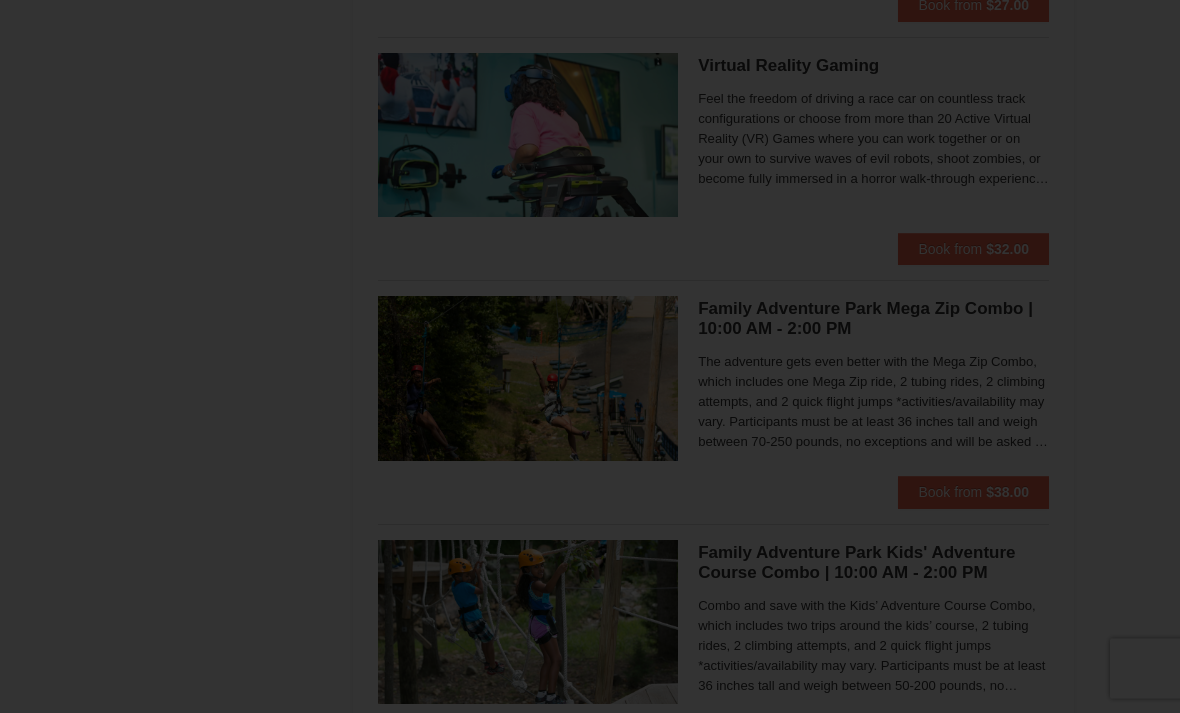 scroll, scrollTop: 3084, scrollLeft: 0, axis: vertical 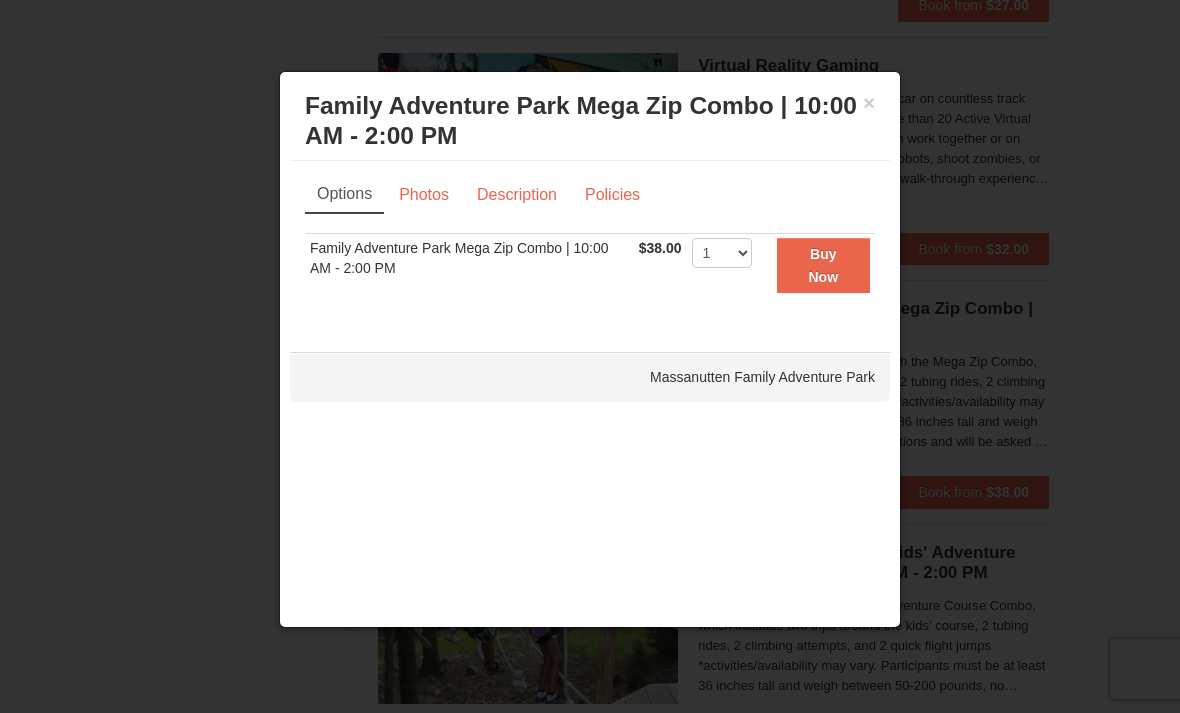 click on "Photos" at bounding box center [424, 195] 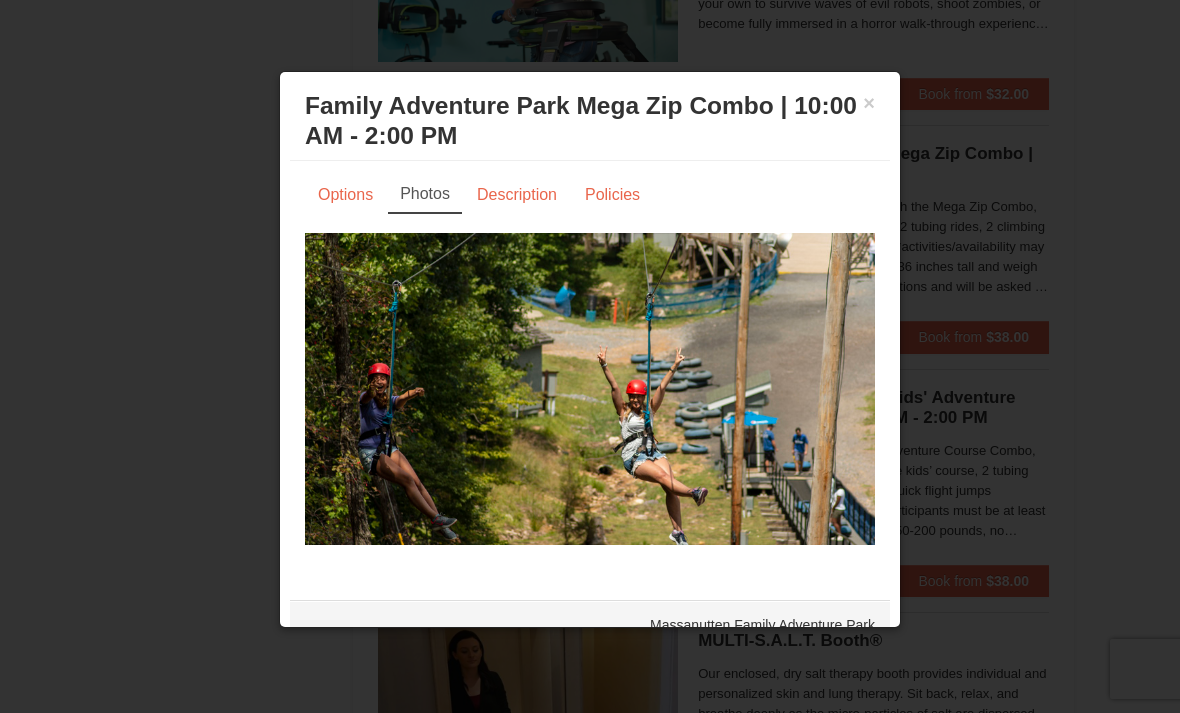 scroll, scrollTop: 3290, scrollLeft: 0, axis: vertical 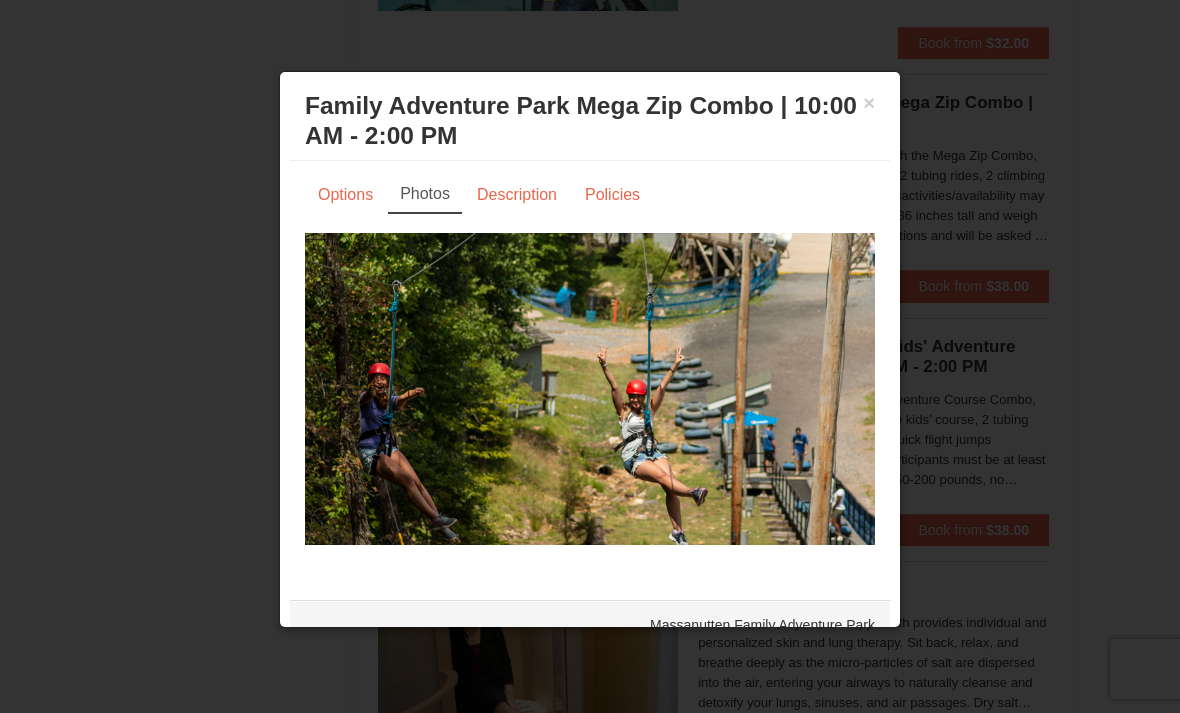click on "Description" at bounding box center (517, 195) 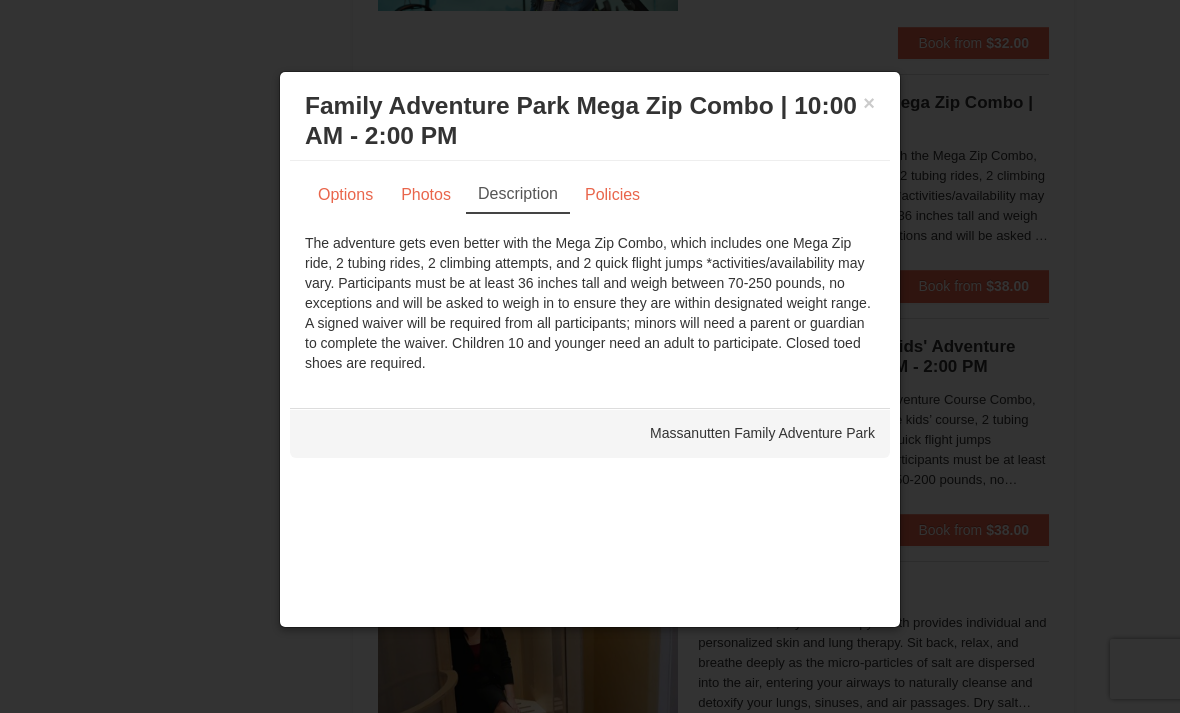click on "×" at bounding box center (869, 103) 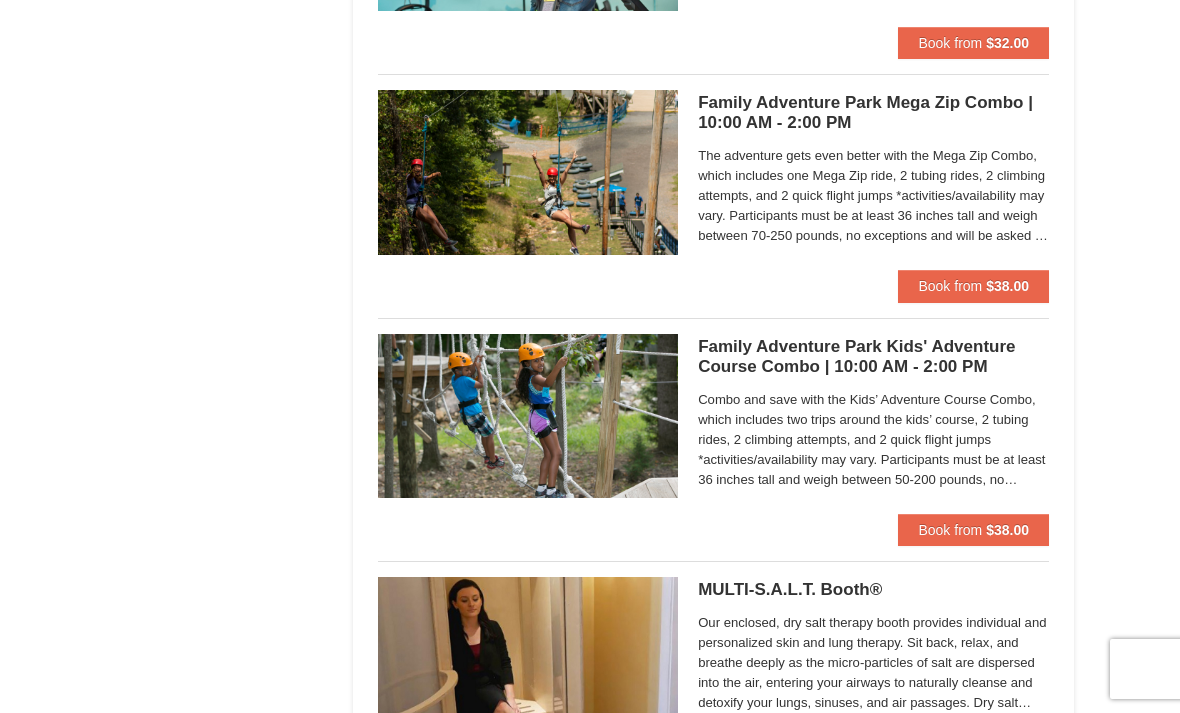 click at bounding box center (528, 416) 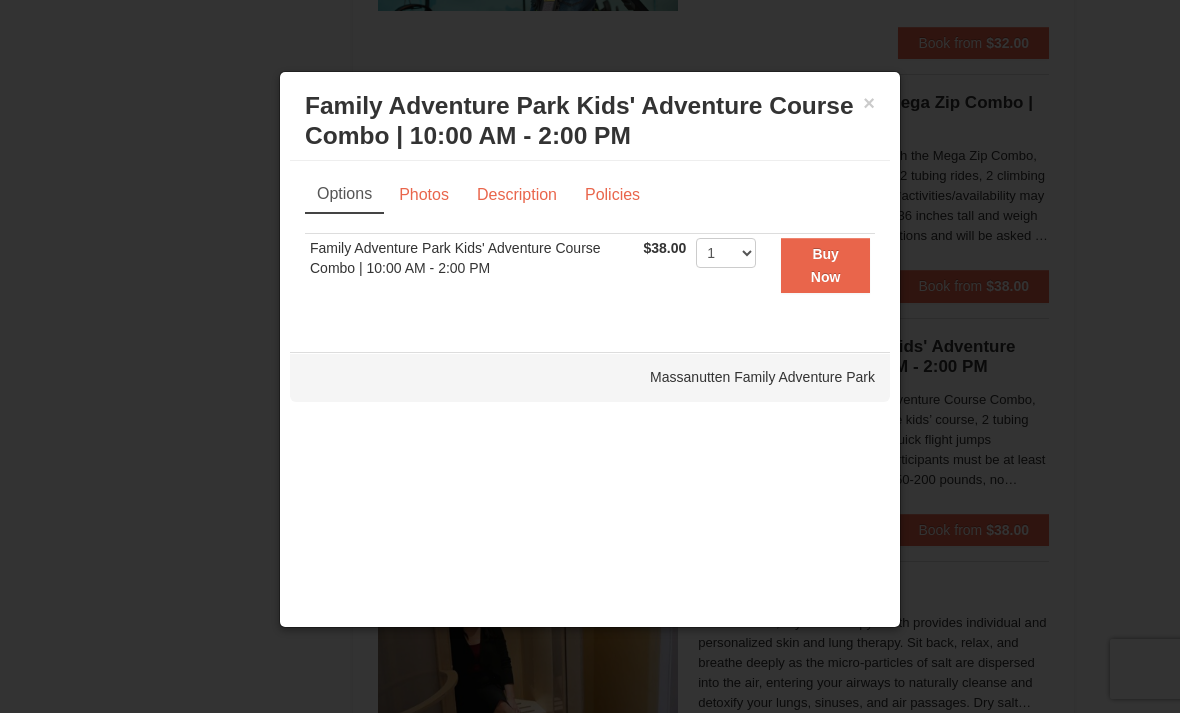 click on "Photos" at bounding box center (424, 195) 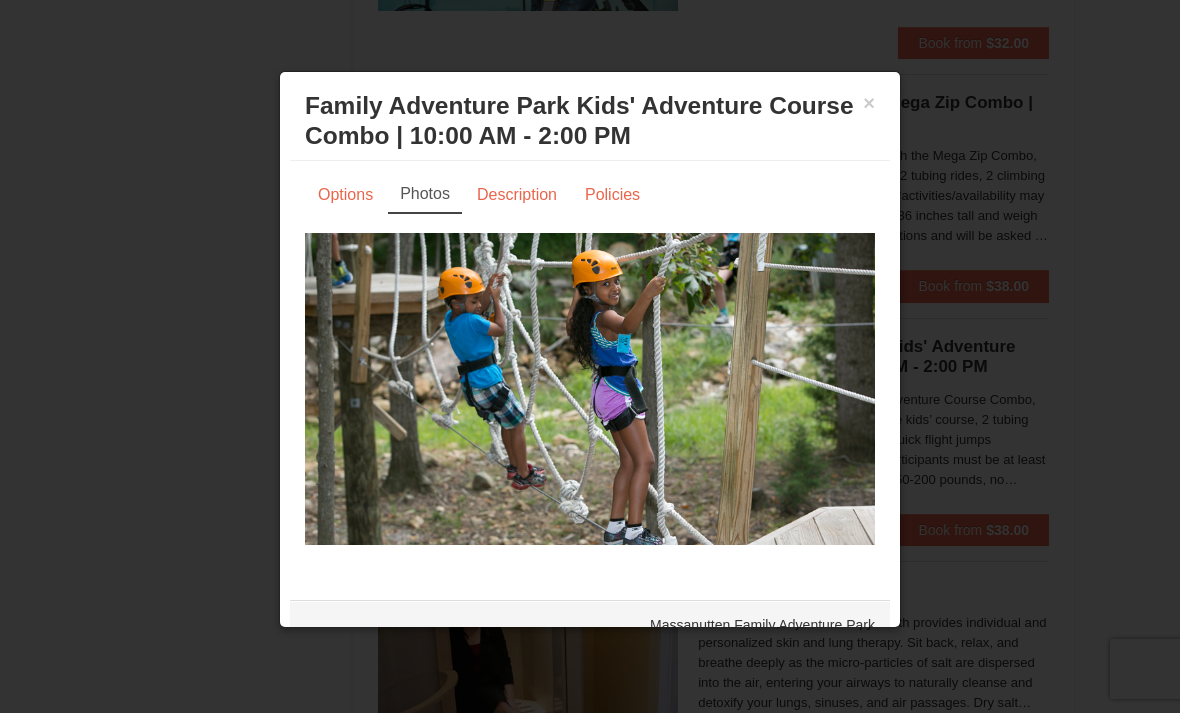 scroll, scrollTop: 3279, scrollLeft: 0, axis: vertical 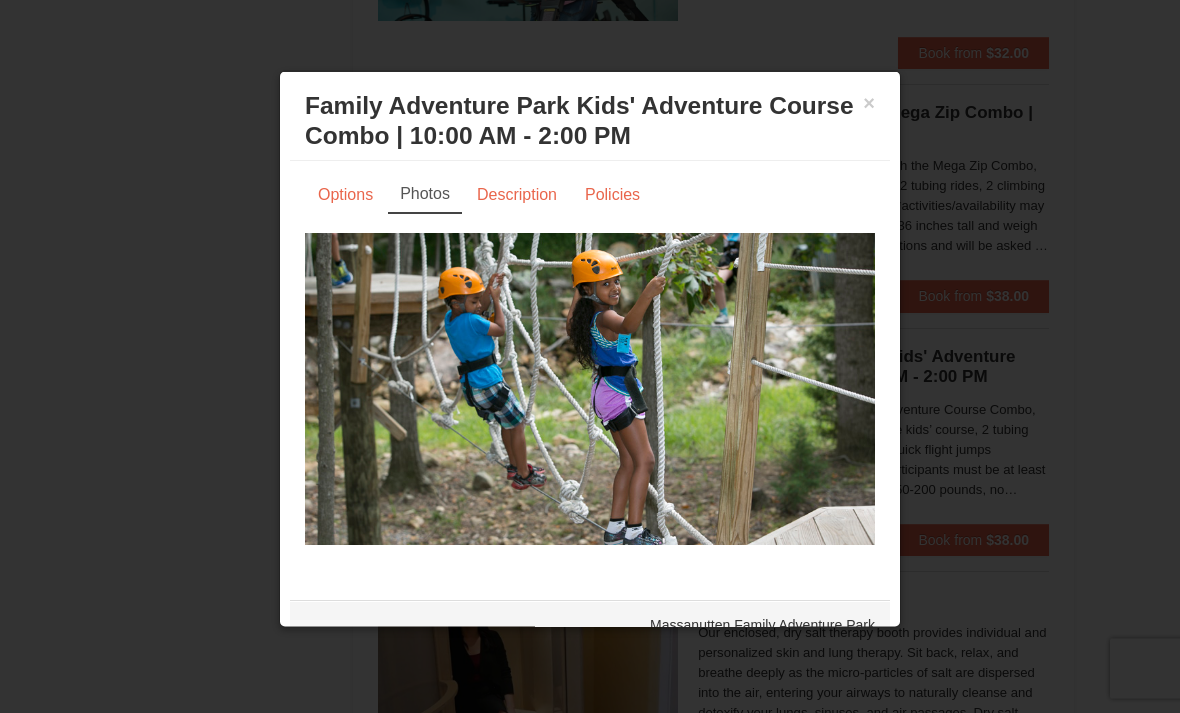 click on "Description" at bounding box center [517, 195] 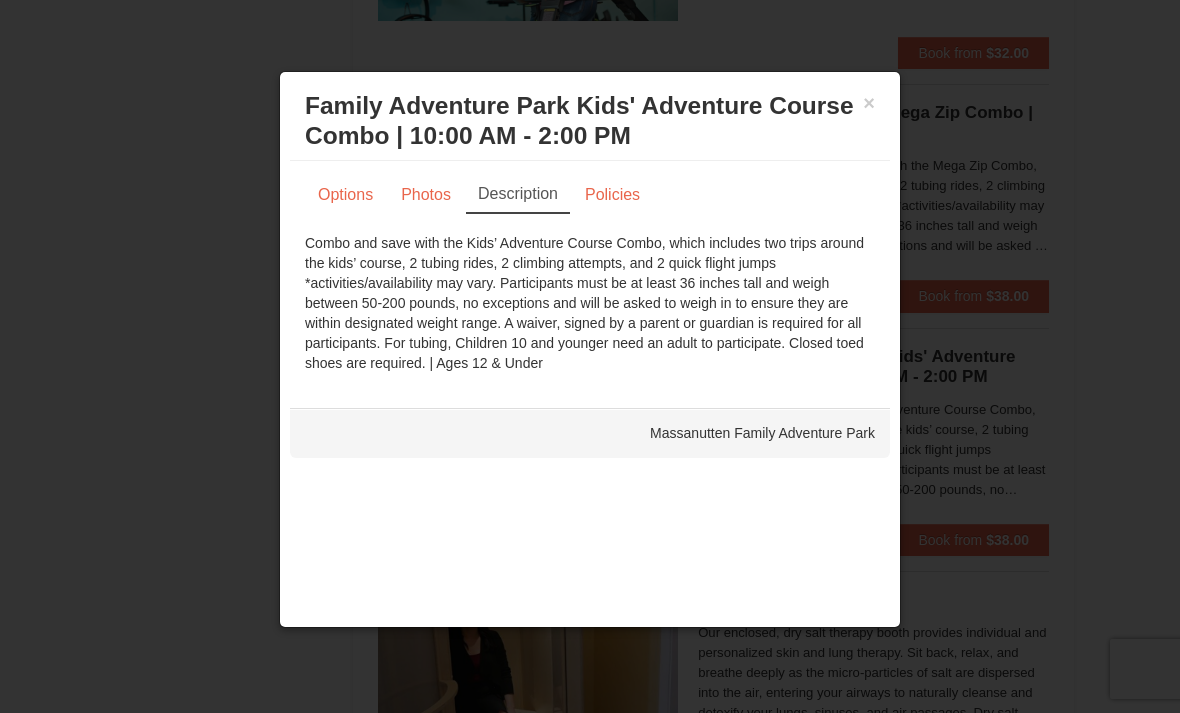 click on "×" at bounding box center [869, 103] 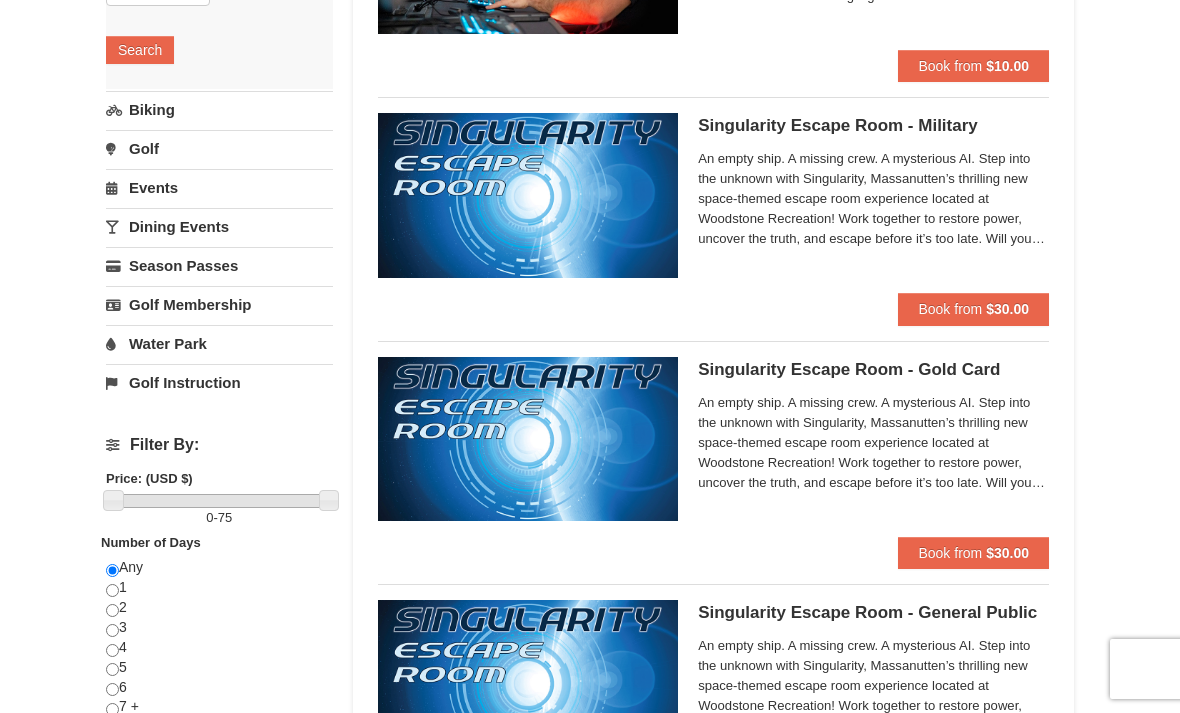scroll, scrollTop: 345, scrollLeft: 0, axis: vertical 